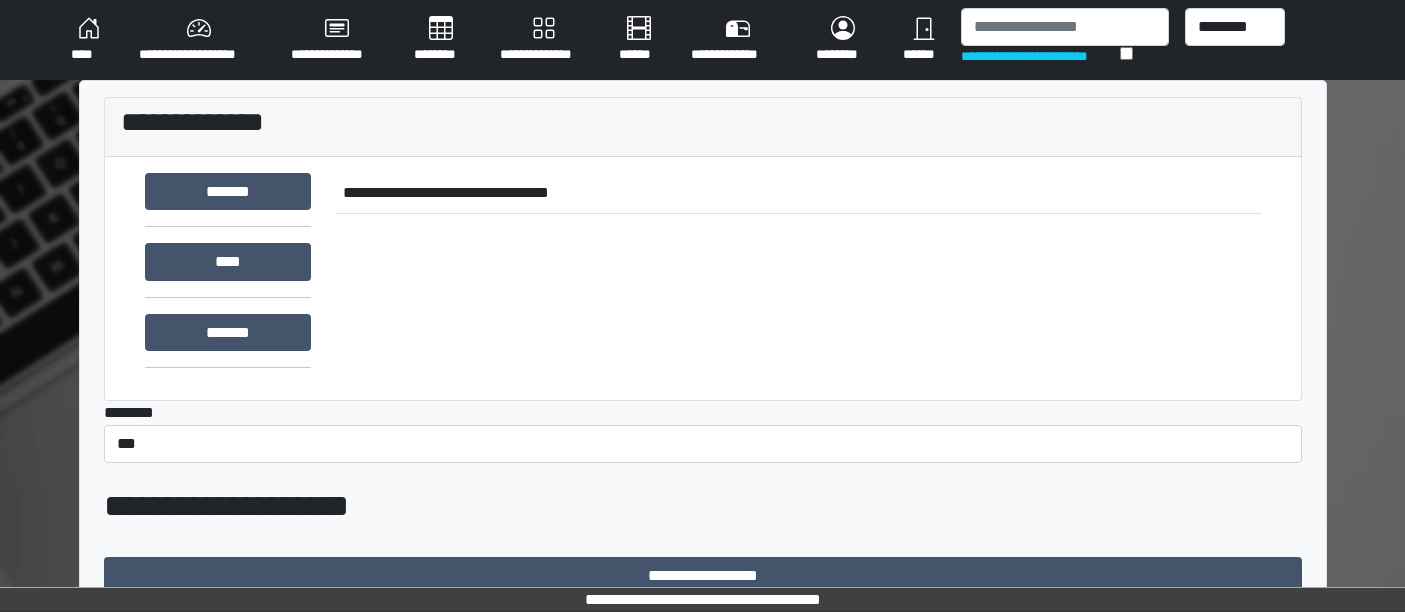scroll, scrollTop: 414, scrollLeft: 0, axis: vertical 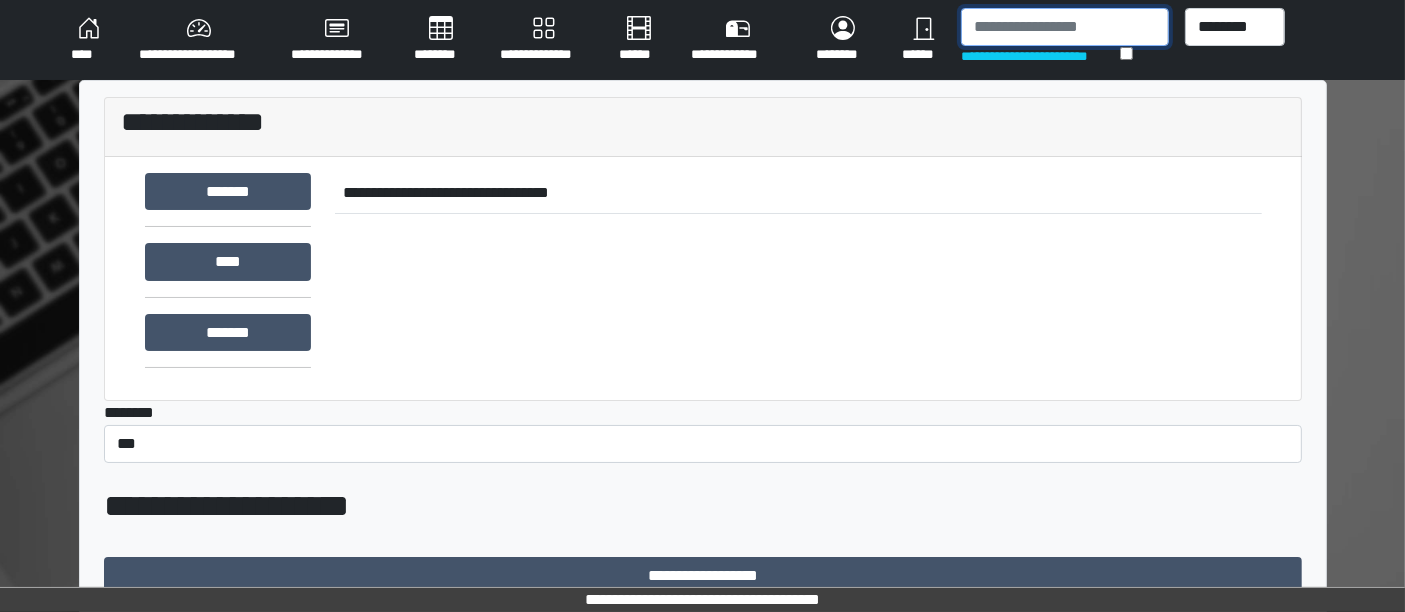 click at bounding box center (1065, 27) 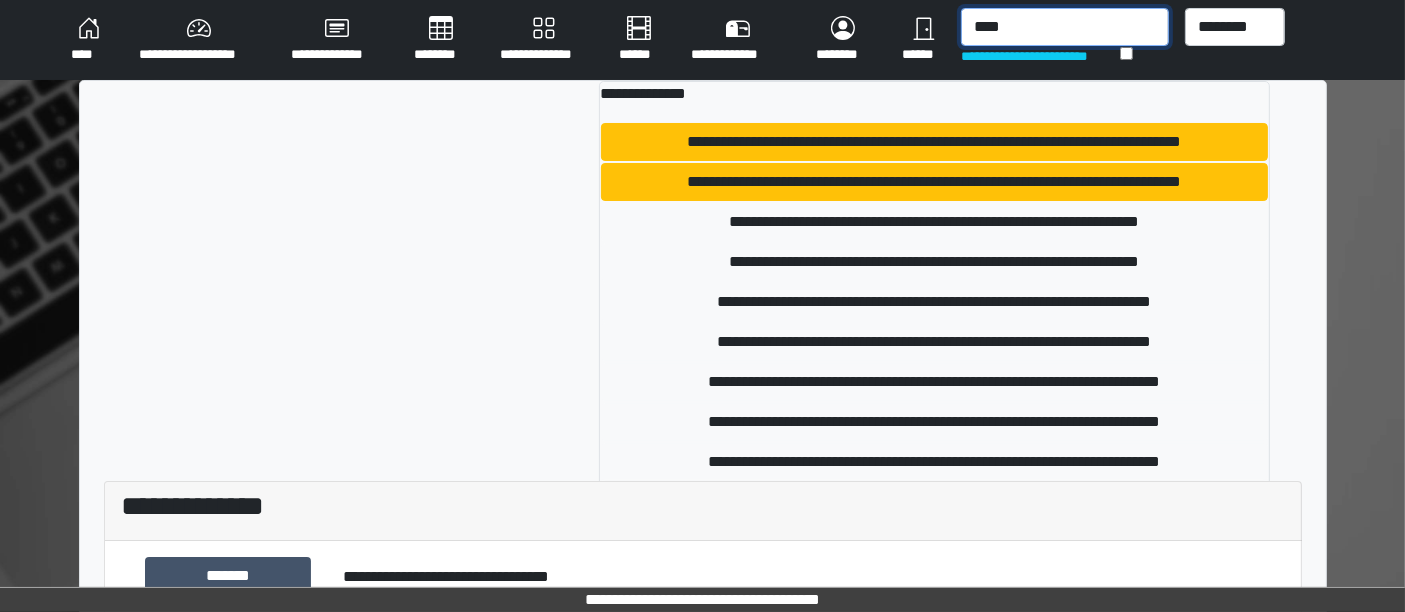 scroll, scrollTop: 249, scrollLeft: 0, axis: vertical 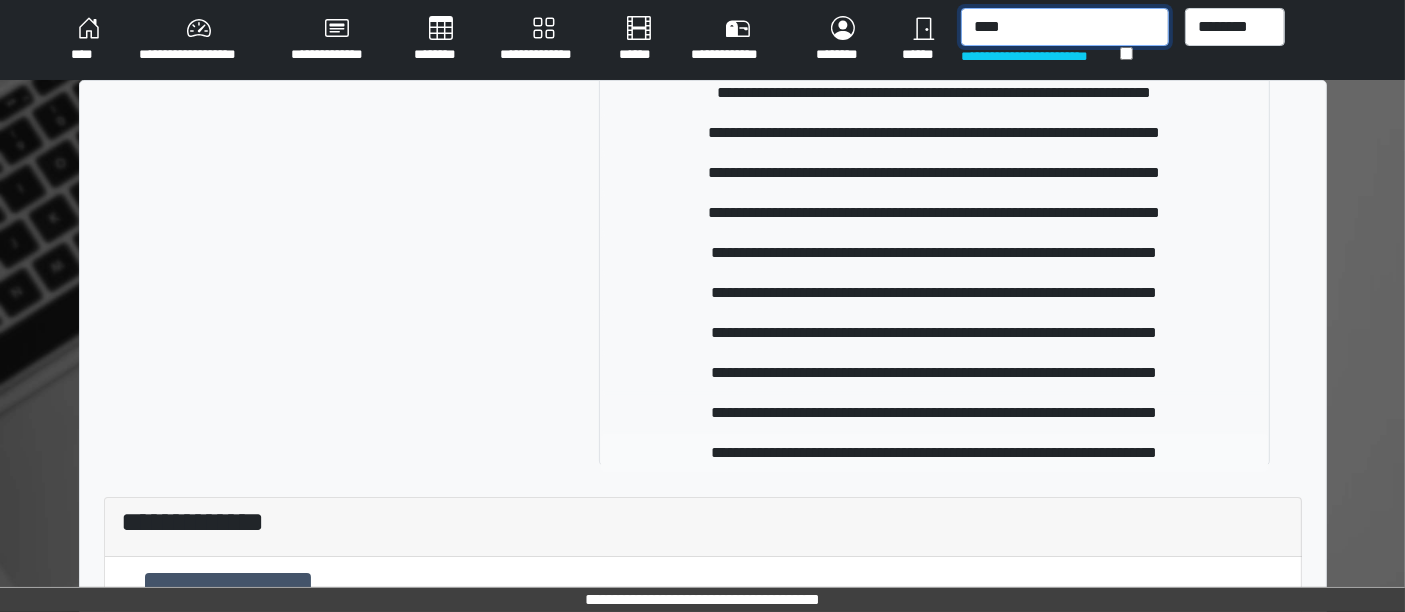 type on "****" 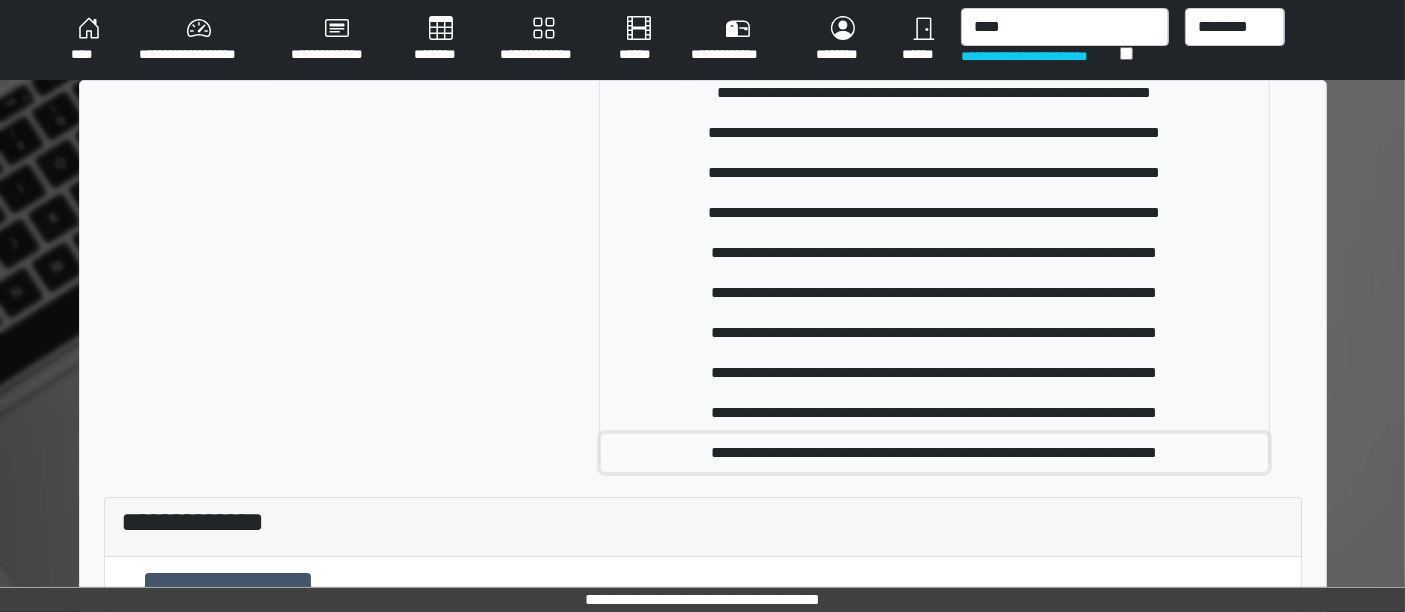 click on "**********" at bounding box center [934, 453] 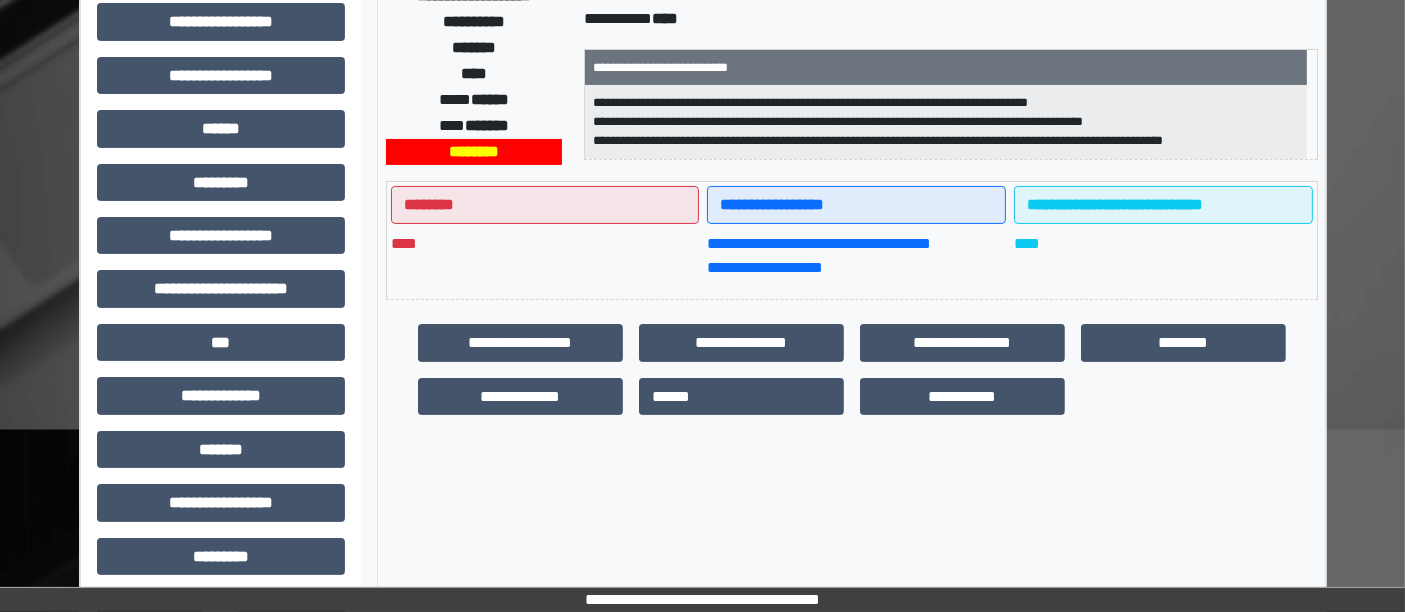 scroll, scrollTop: 385, scrollLeft: 0, axis: vertical 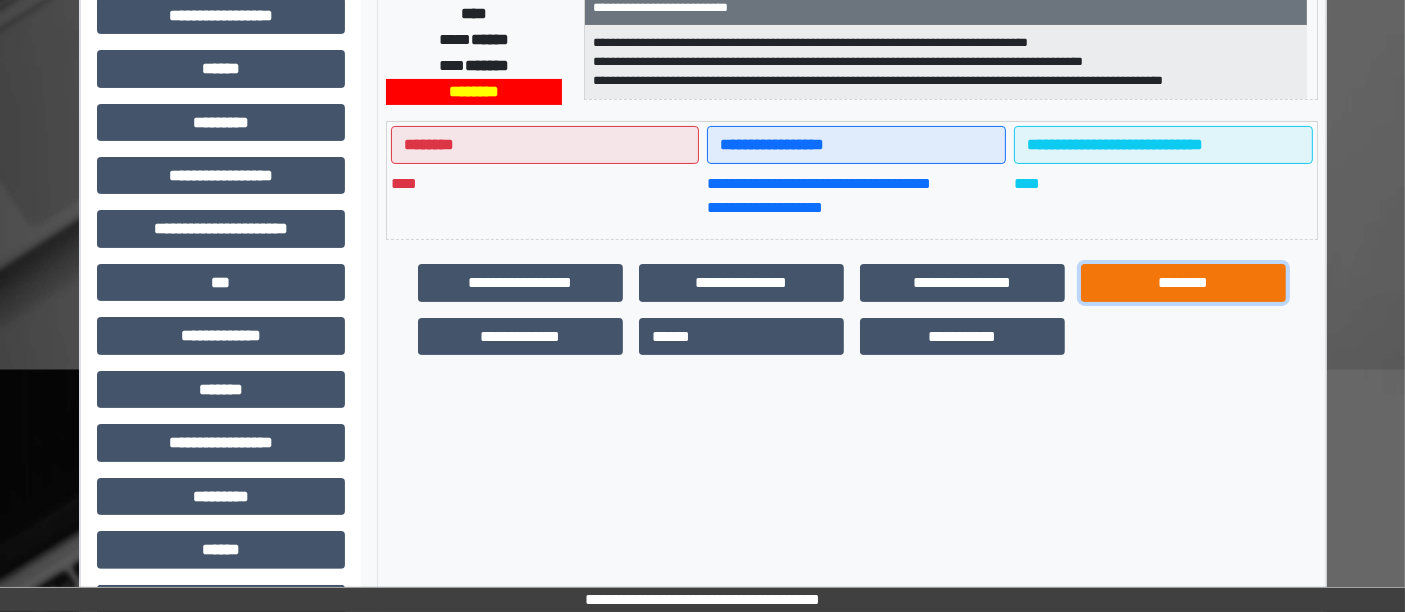 click on "********" at bounding box center (1183, 282) 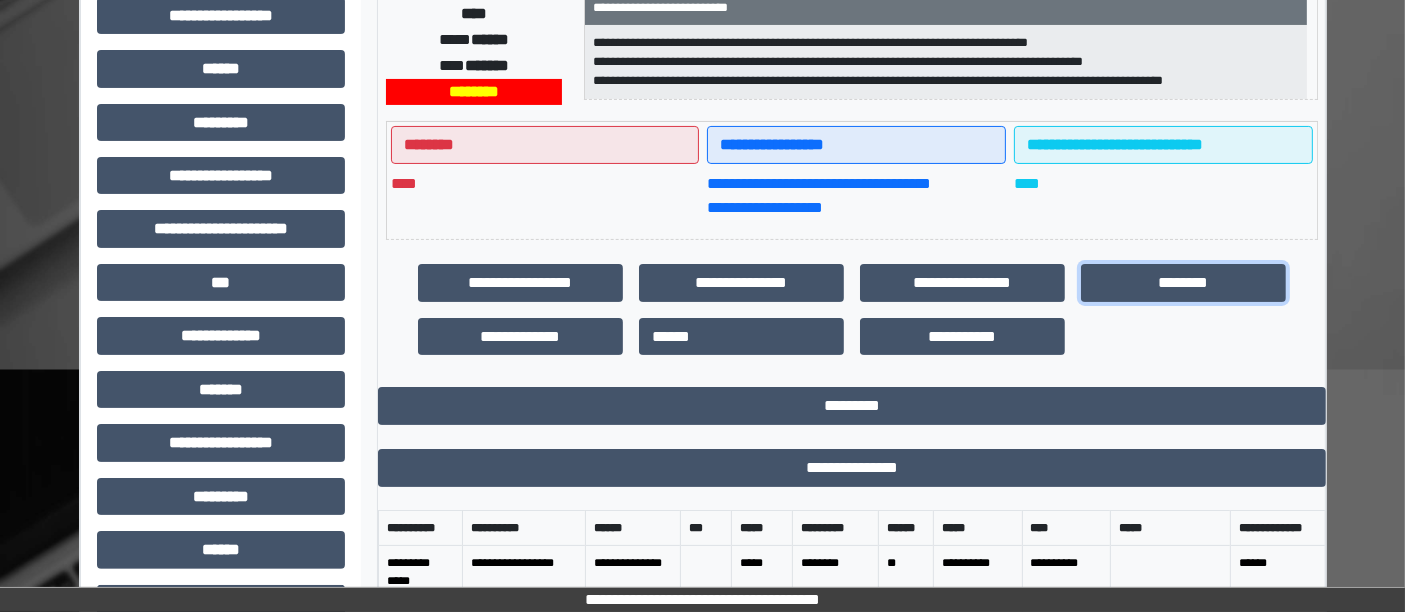 scroll, scrollTop: 779, scrollLeft: 0, axis: vertical 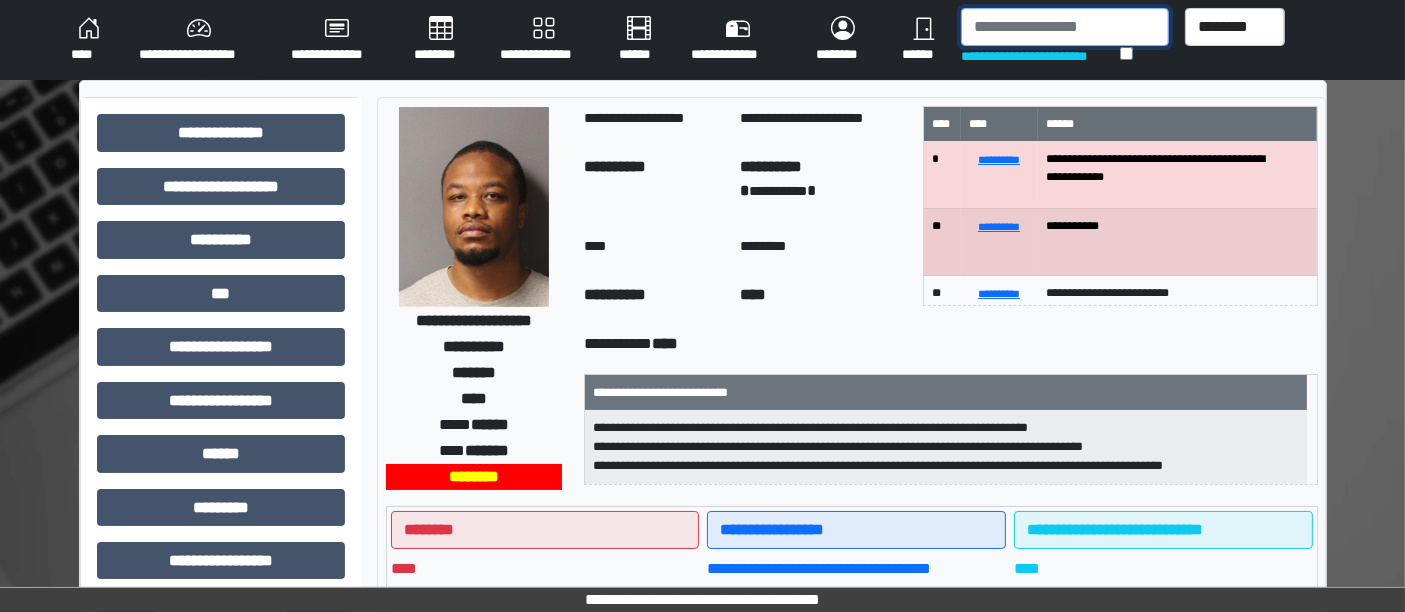 click at bounding box center [1065, 27] 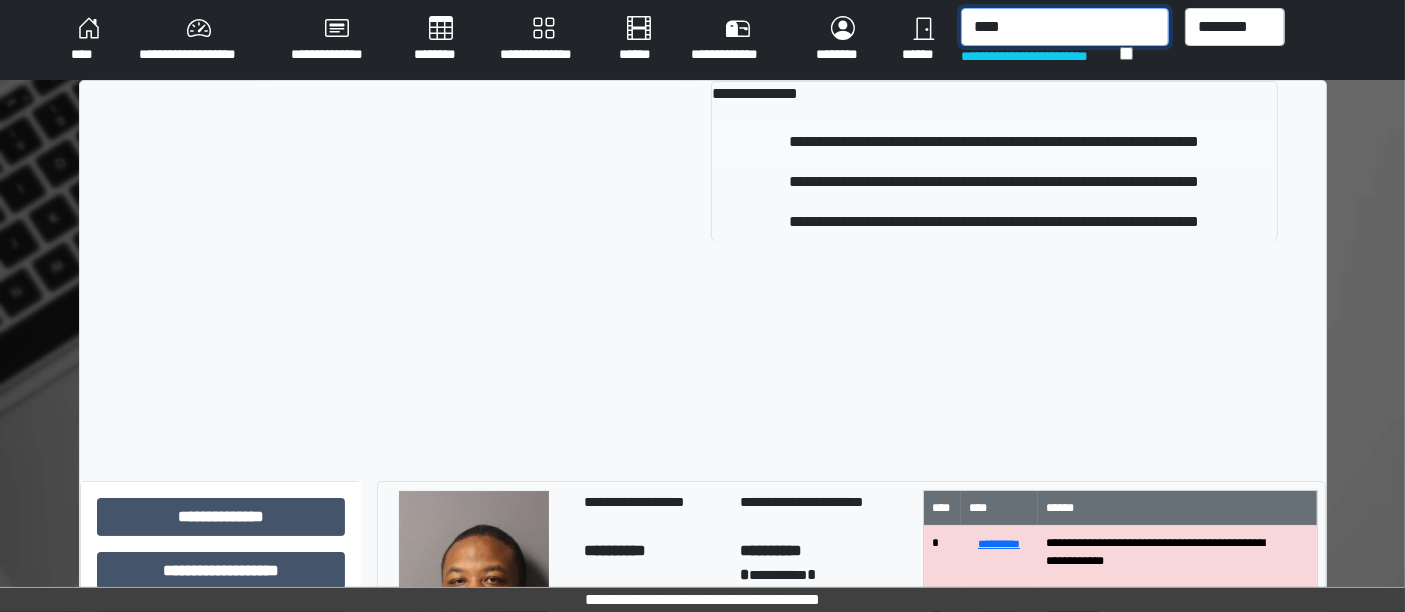 type on "****" 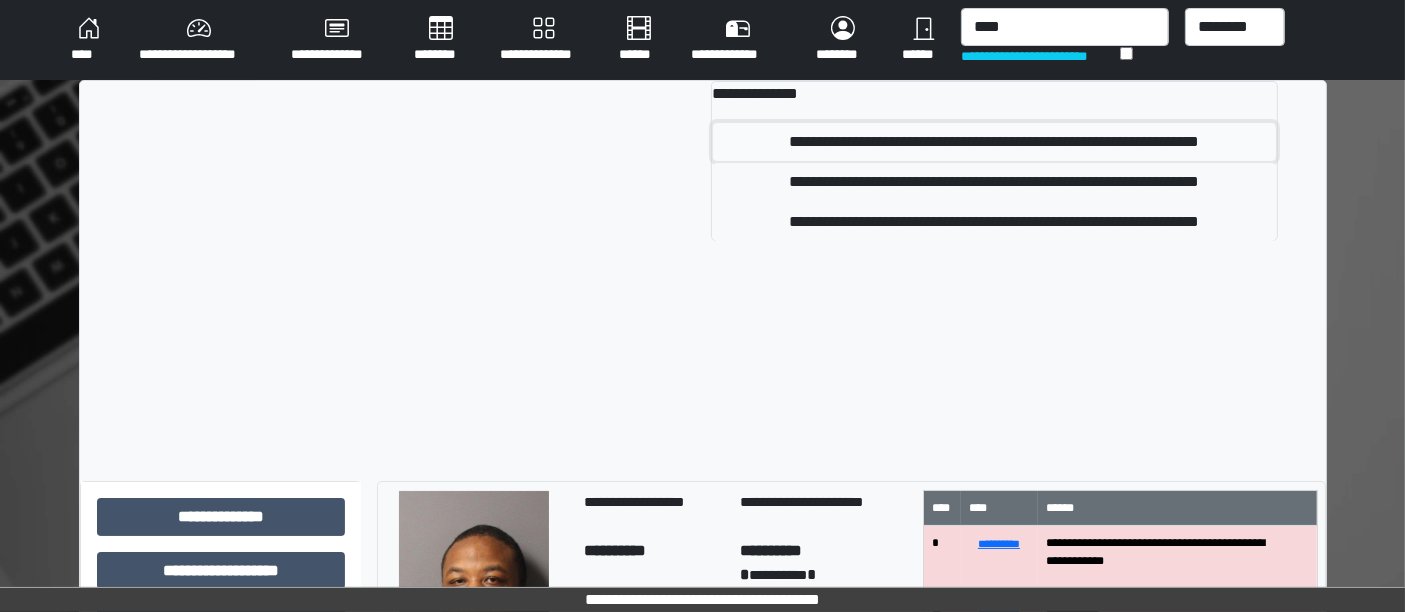 click on "**********" at bounding box center (994, 142) 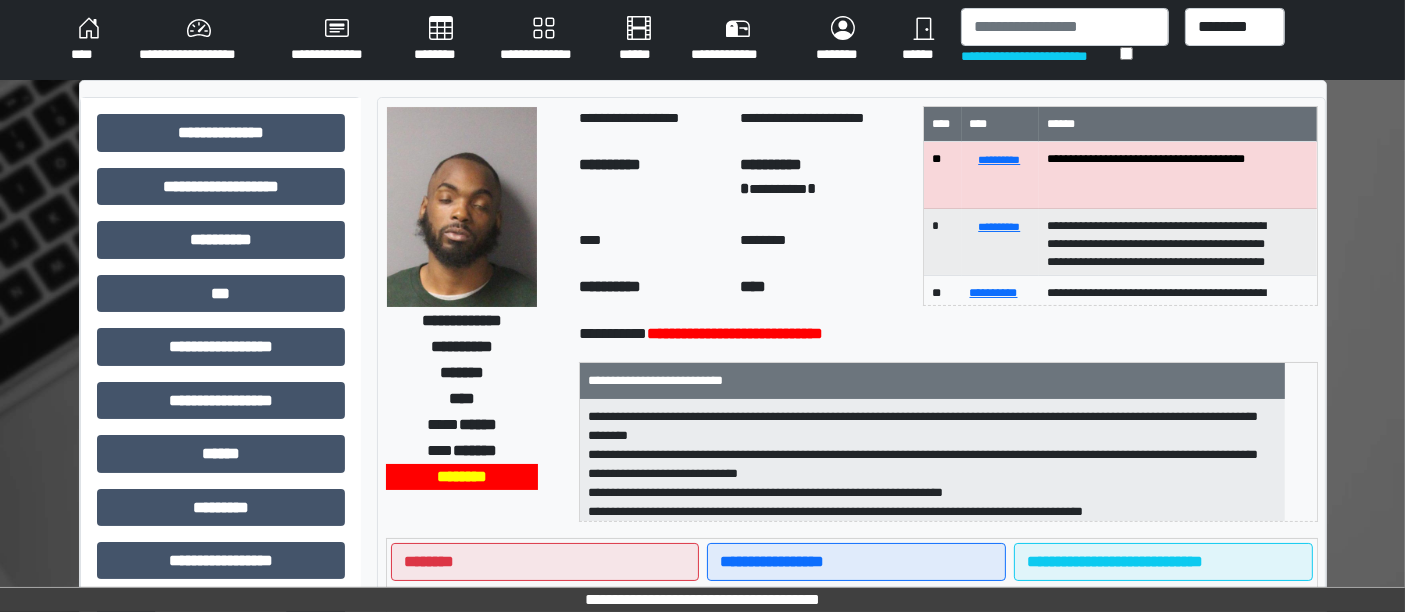 scroll, scrollTop: 535, scrollLeft: 0, axis: vertical 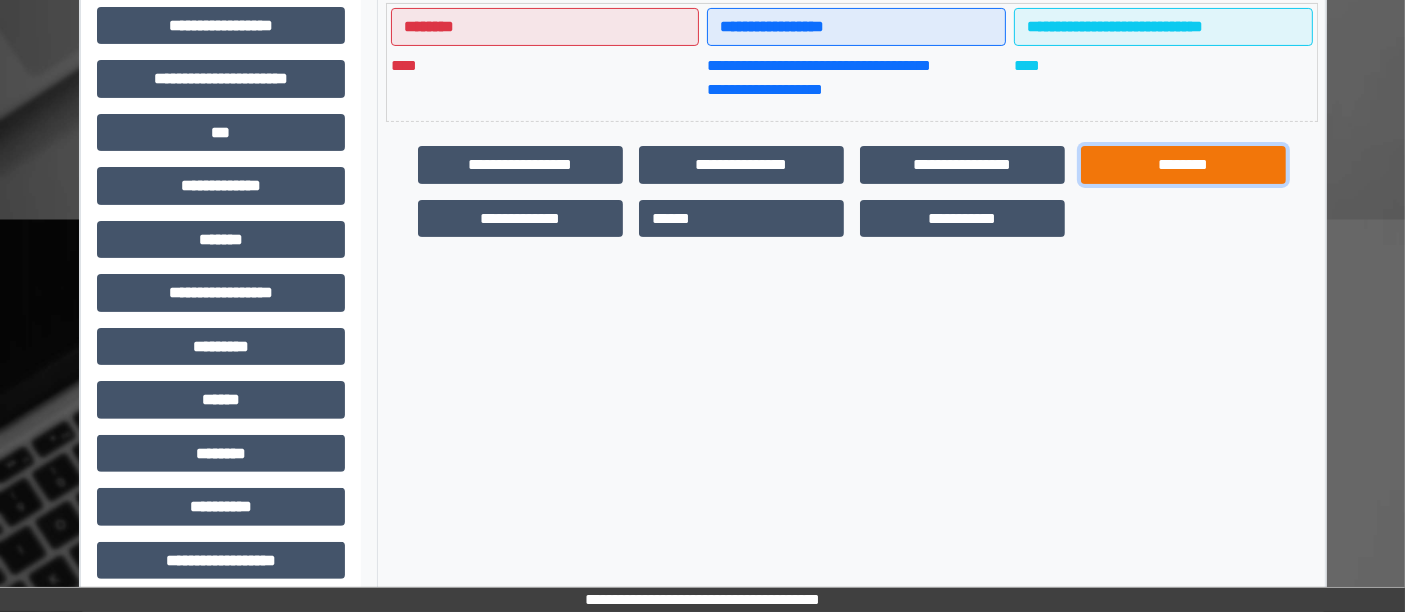 click on "********" at bounding box center (1183, 164) 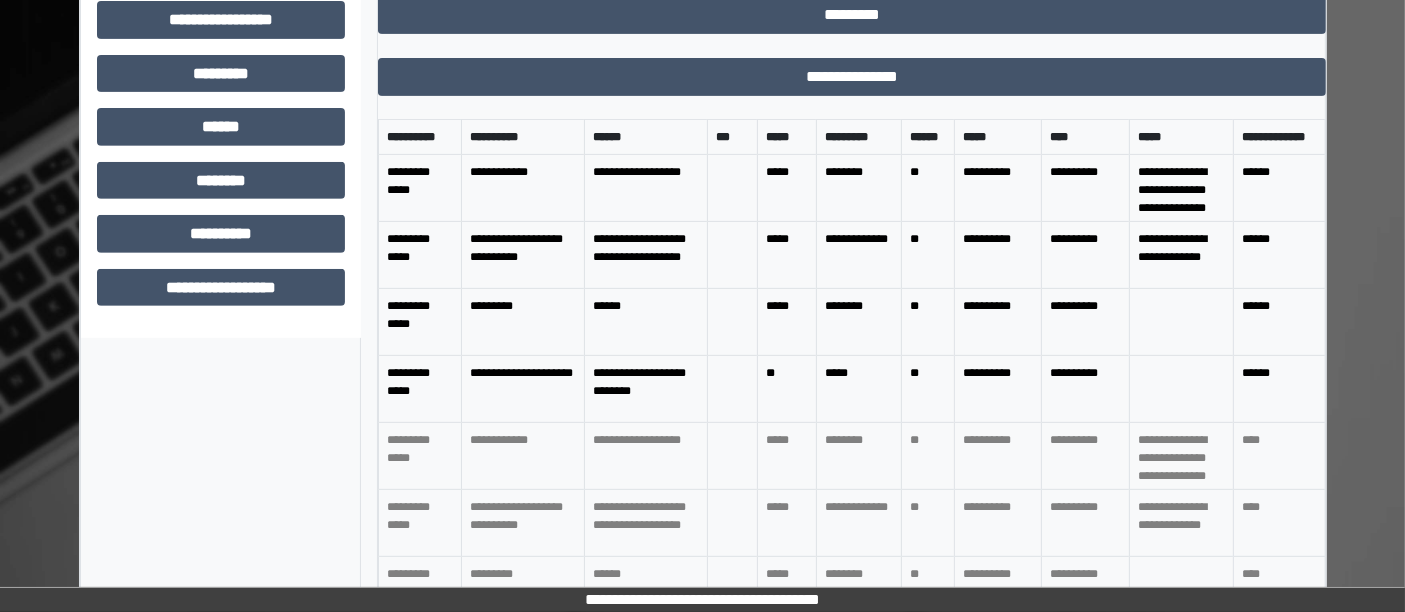 scroll, scrollTop: 811, scrollLeft: 0, axis: vertical 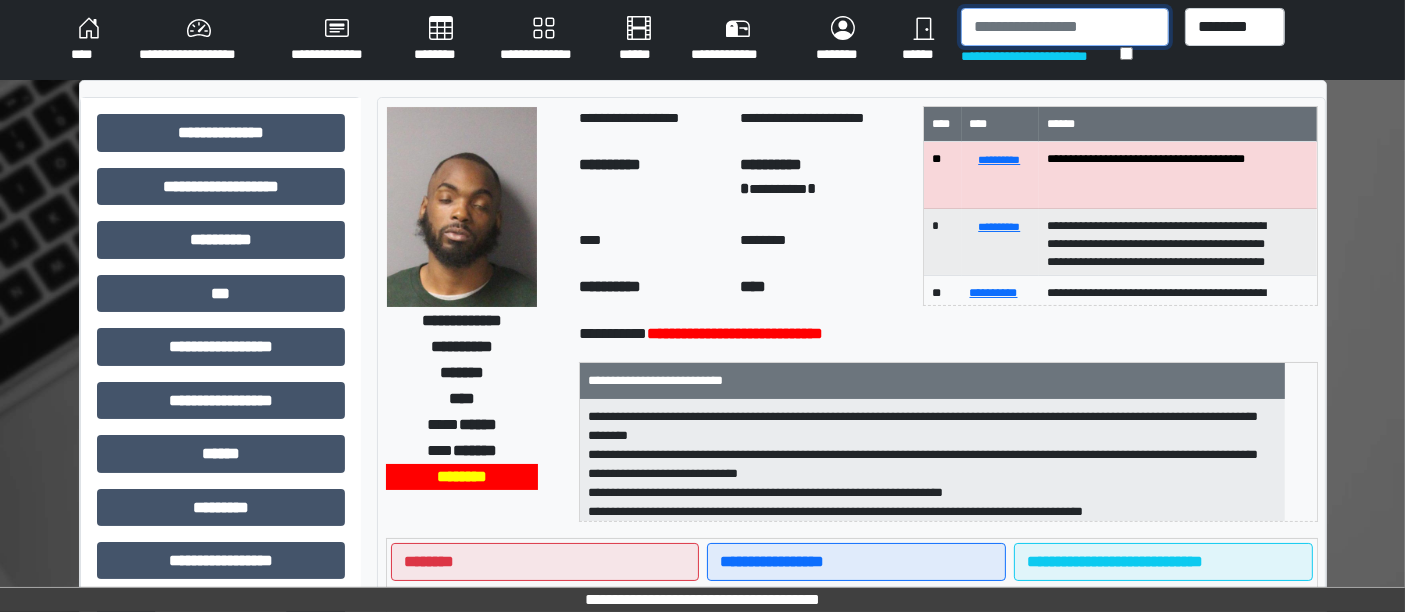 click at bounding box center (1065, 27) 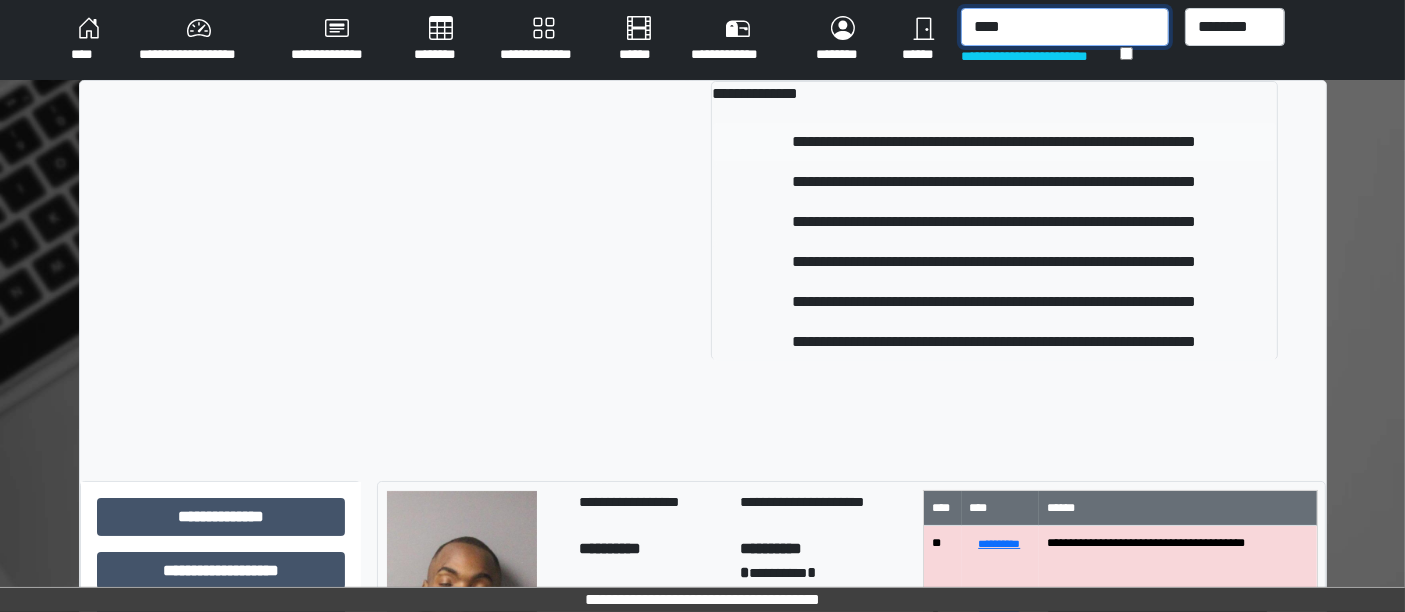 type on "****" 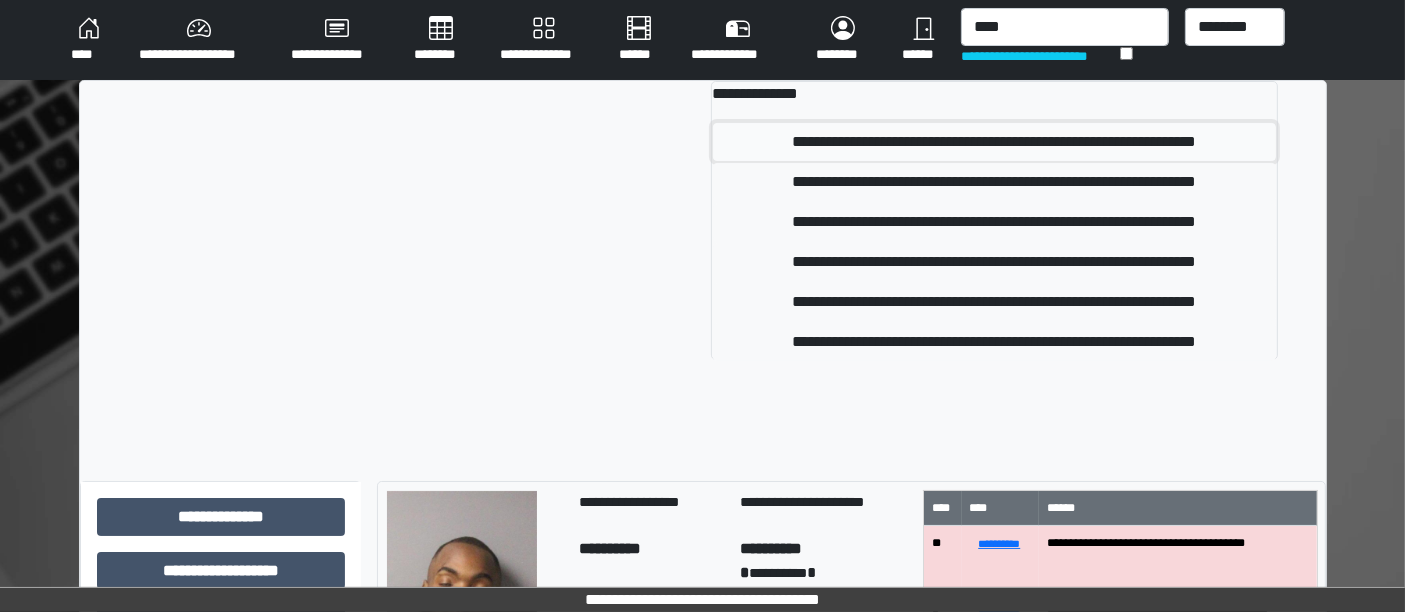 click on "**********" at bounding box center [994, 142] 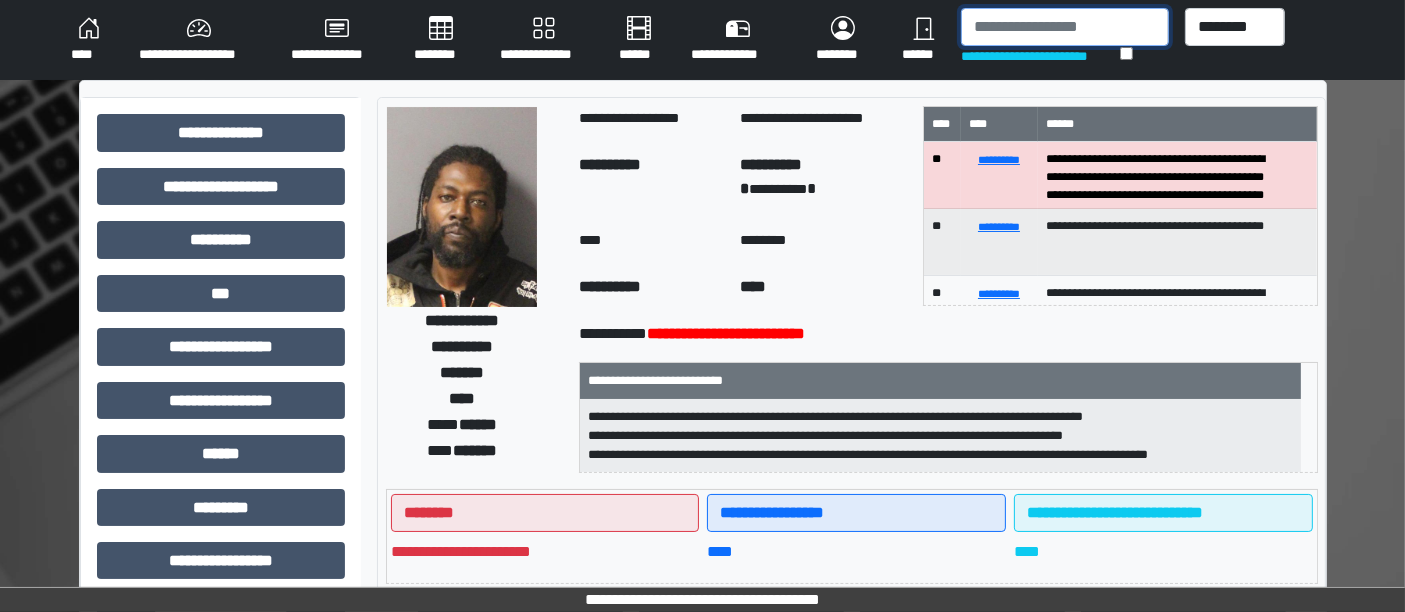 click at bounding box center (1065, 27) 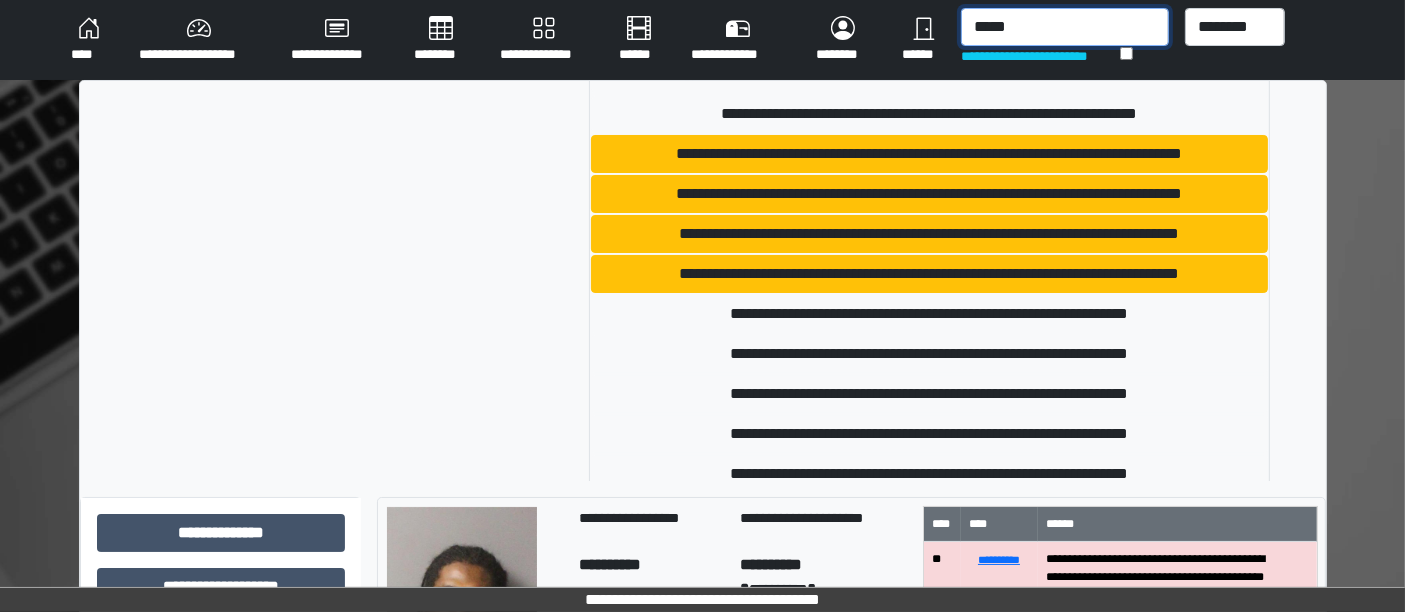scroll, scrollTop: 697, scrollLeft: 0, axis: vertical 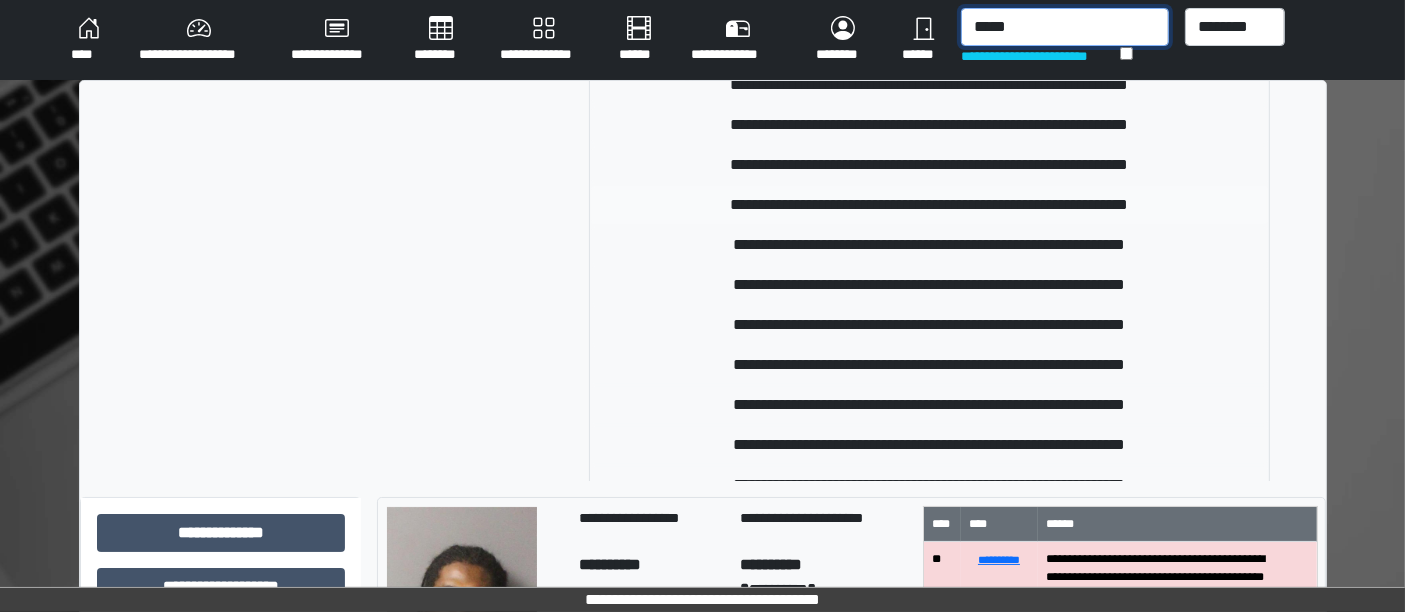 type on "*****" 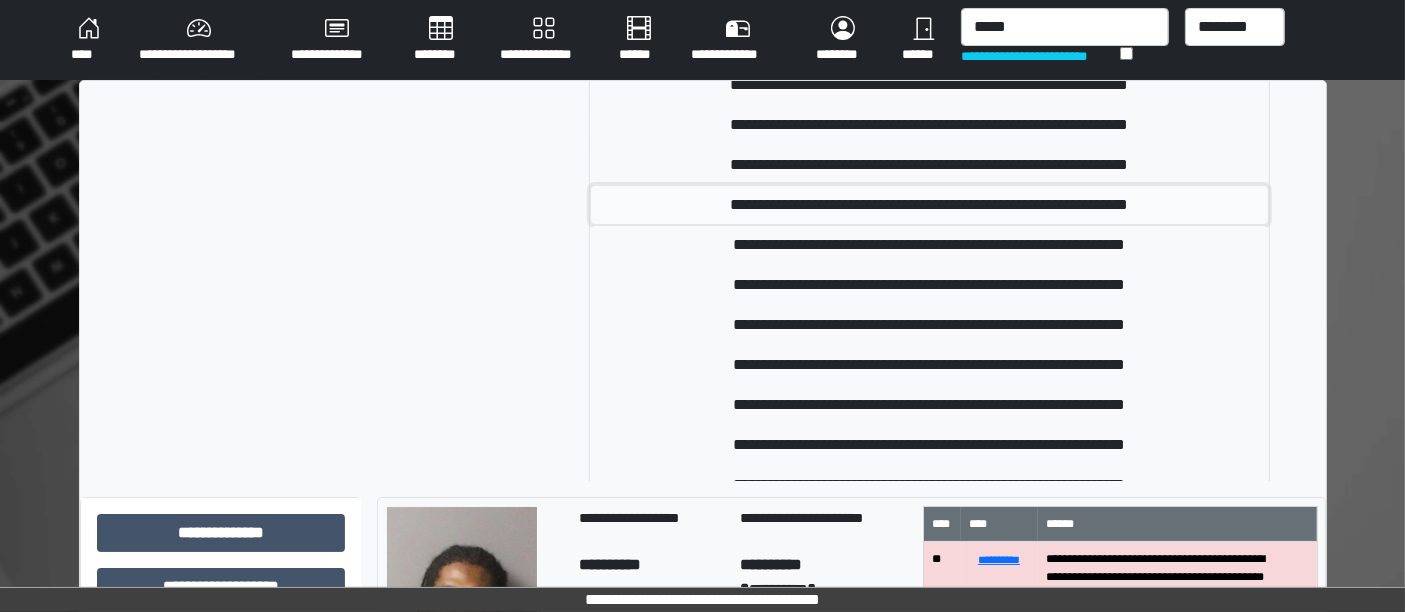 click on "**********" at bounding box center [929, 205] 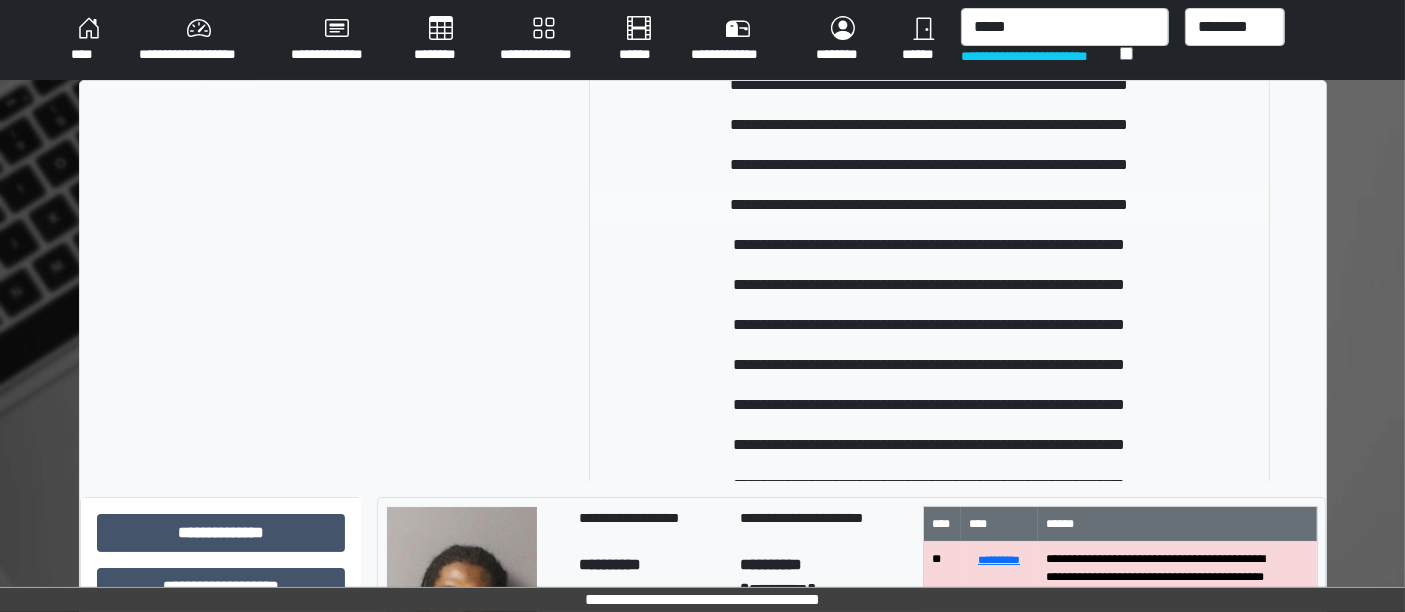 type 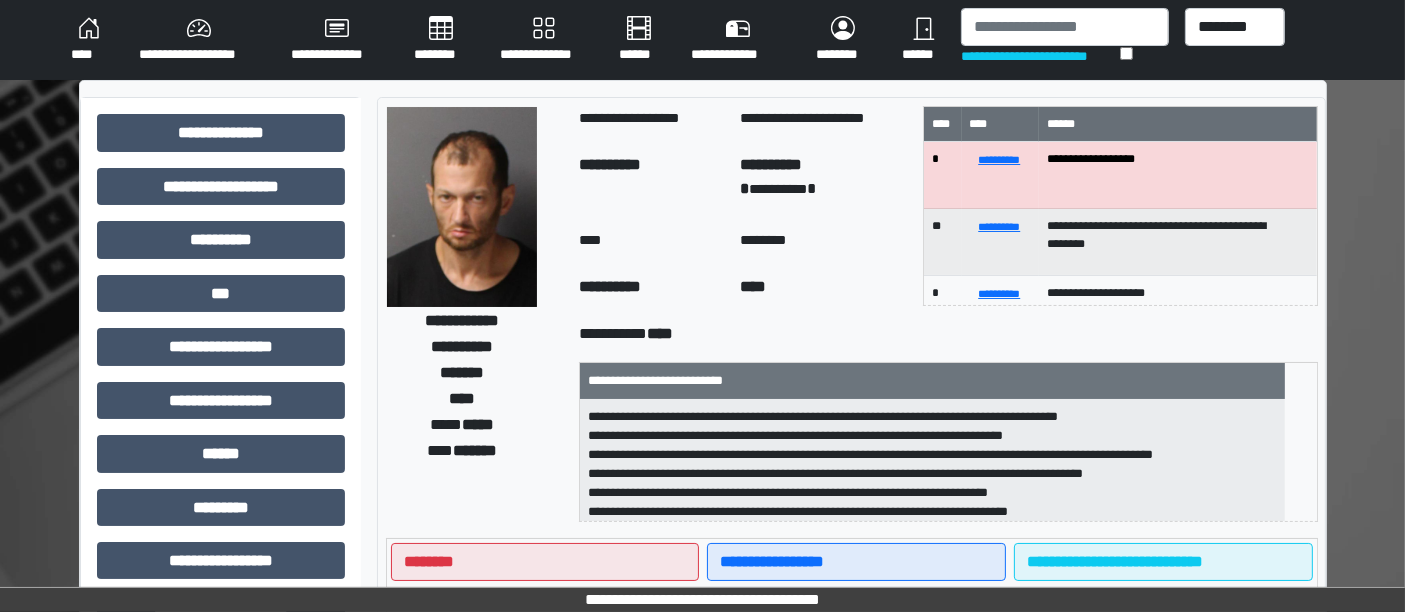 click on "****" at bounding box center [89, 40] 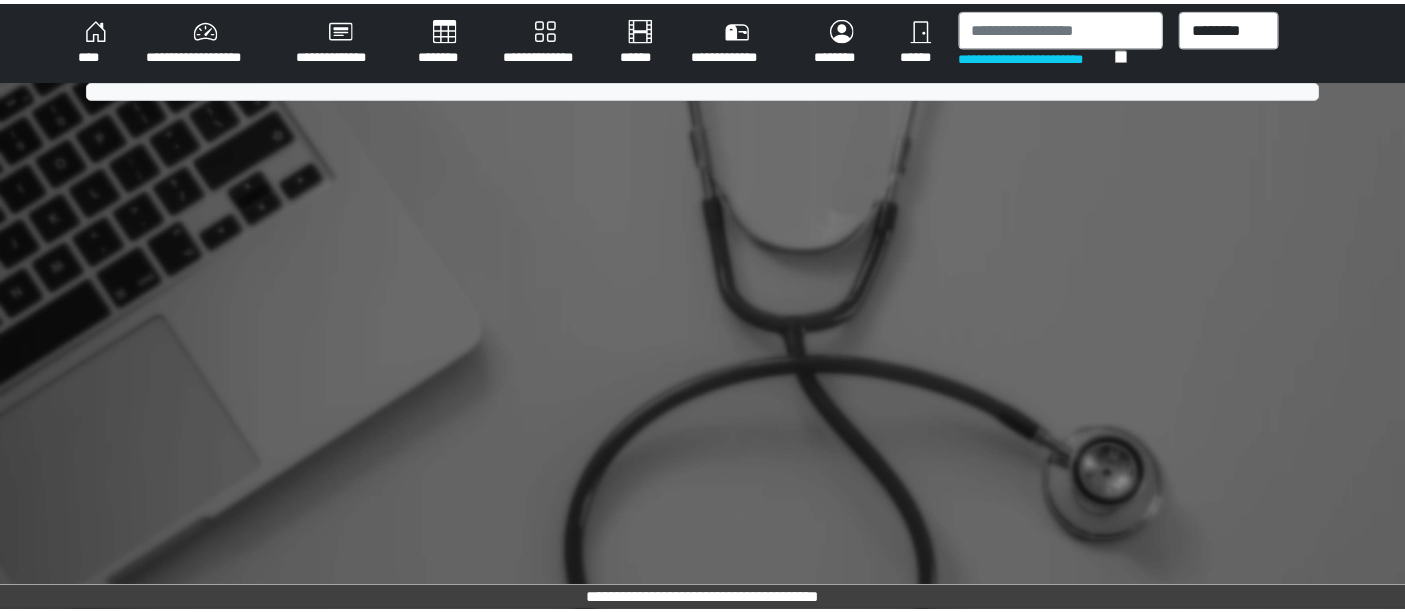 scroll, scrollTop: 0, scrollLeft: 0, axis: both 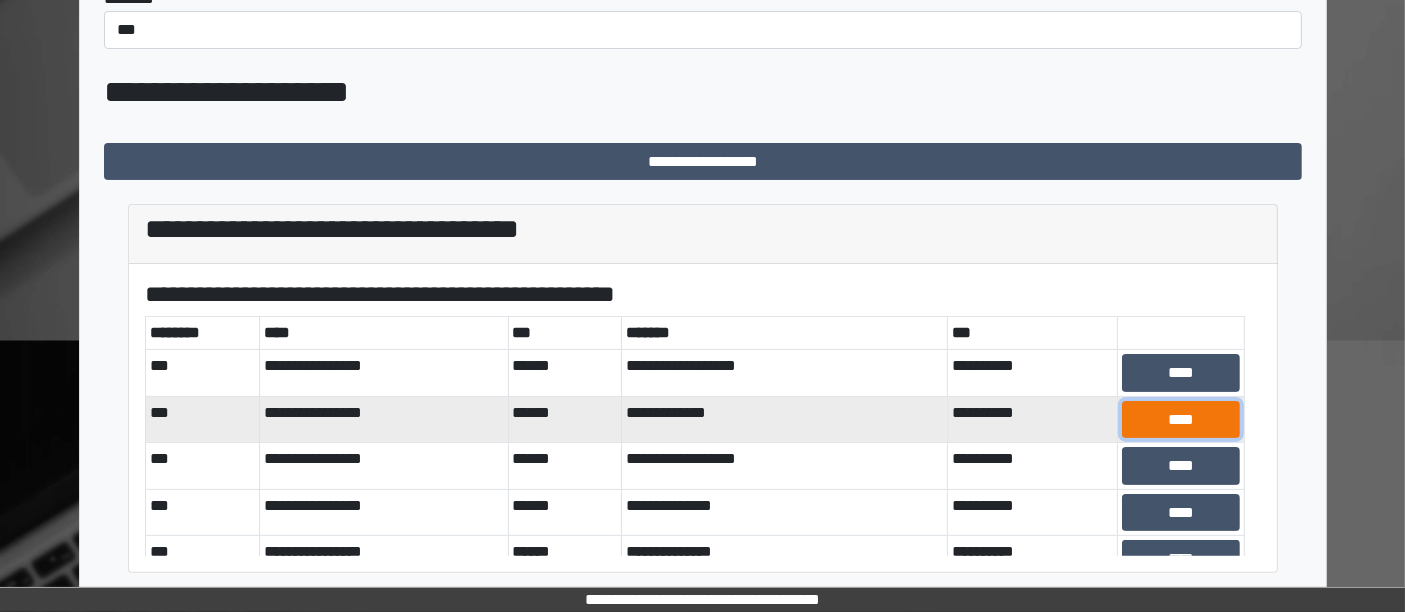 click on "****" at bounding box center (1181, 419) 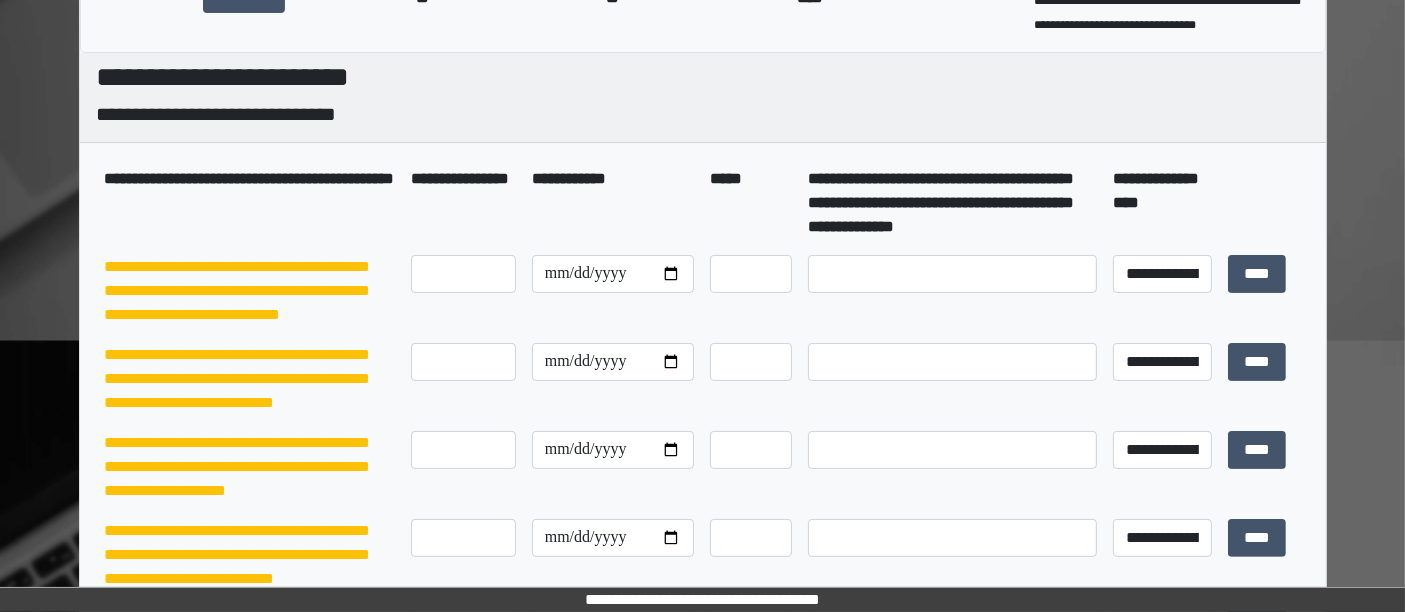 scroll, scrollTop: 763, scrollLeft: 0, axis: vertical 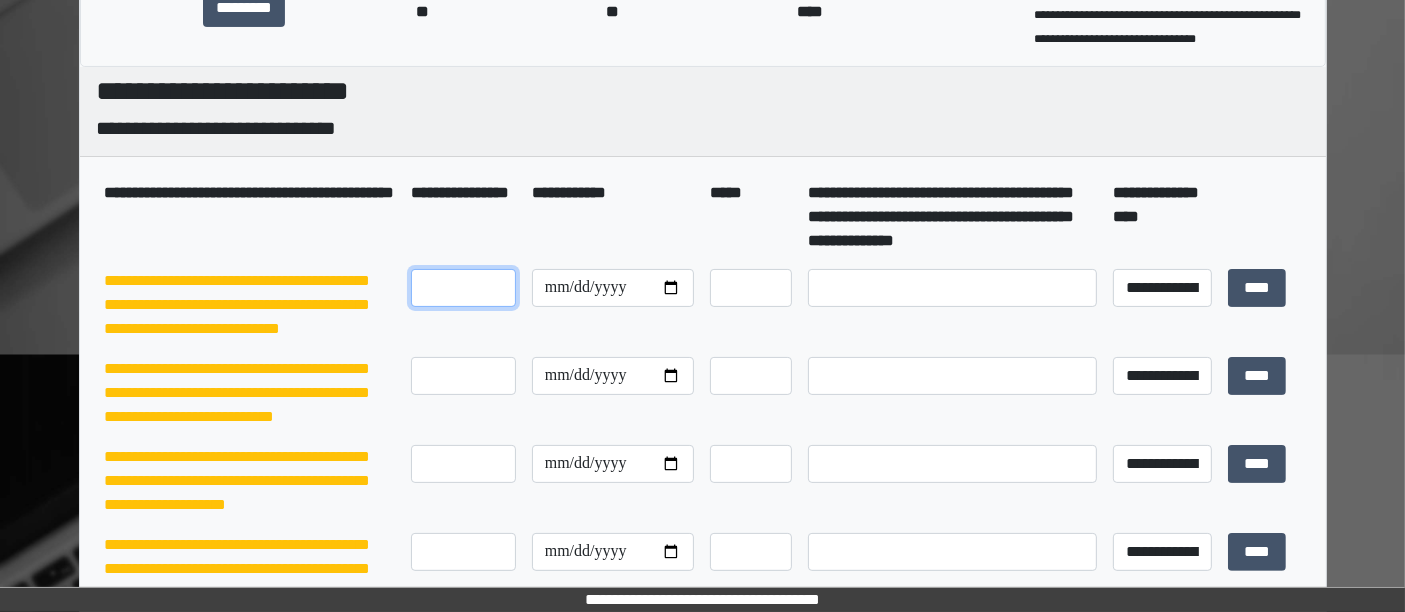 click at bounding box center (463, 288) 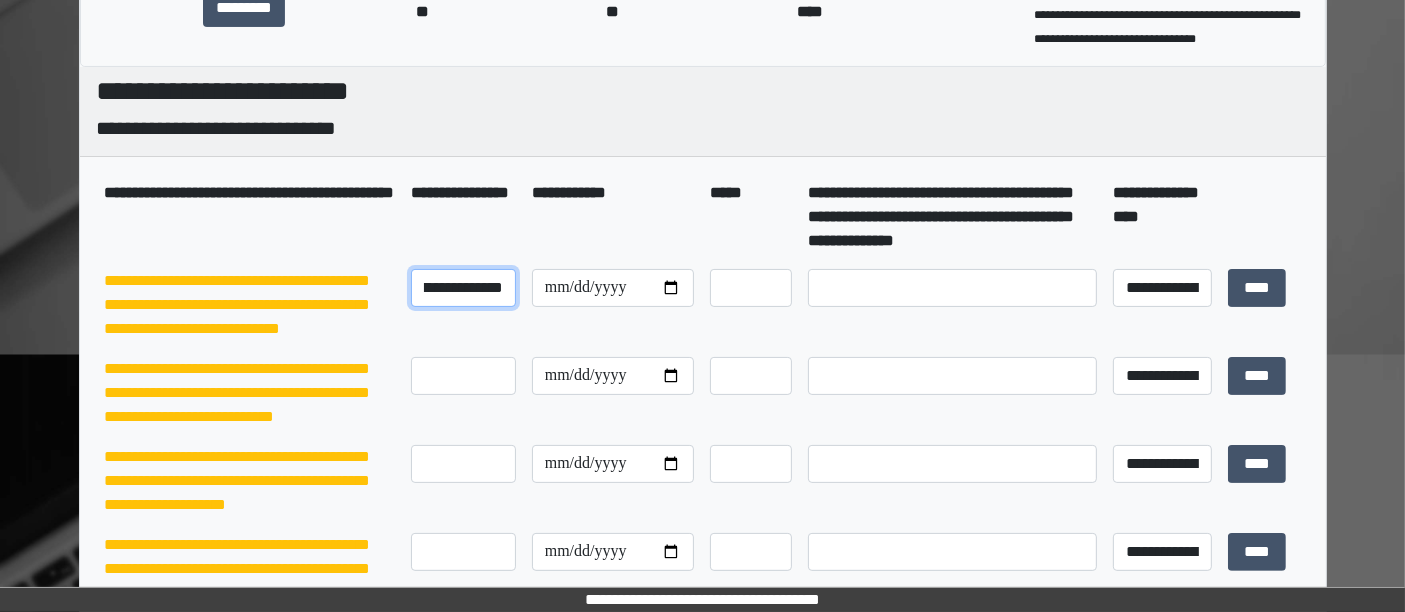 scroll, scrollTop: 0, scrollLeft: 29, axis: horizontal 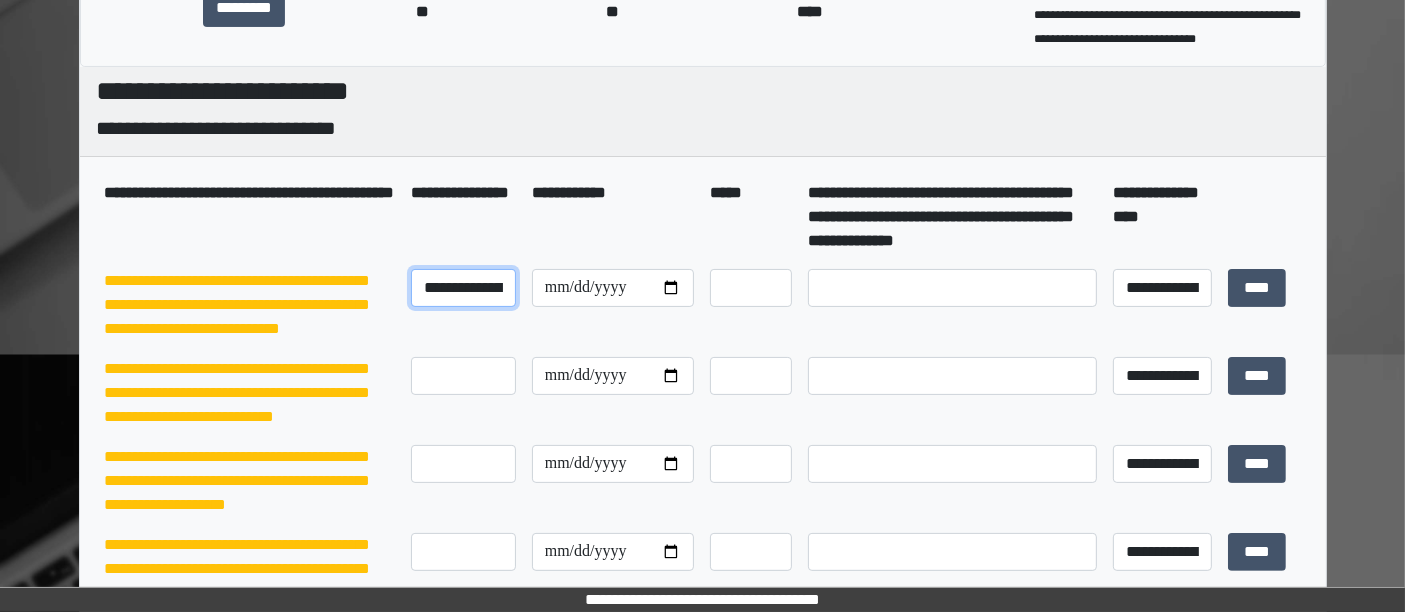 drag, startPoint x: 416, startPoint y: 293, endPoint x: 157, endPoint y: 318, distance: 260.20377 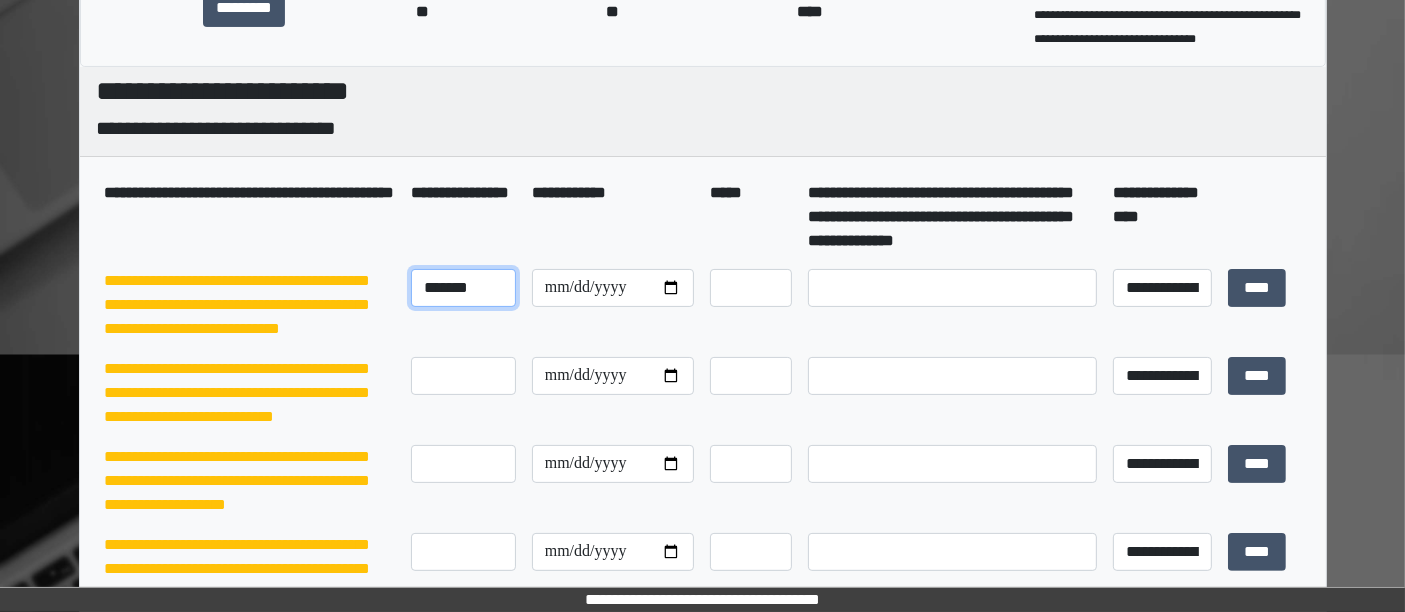 click on "*******" at bounding box center (463, 287) 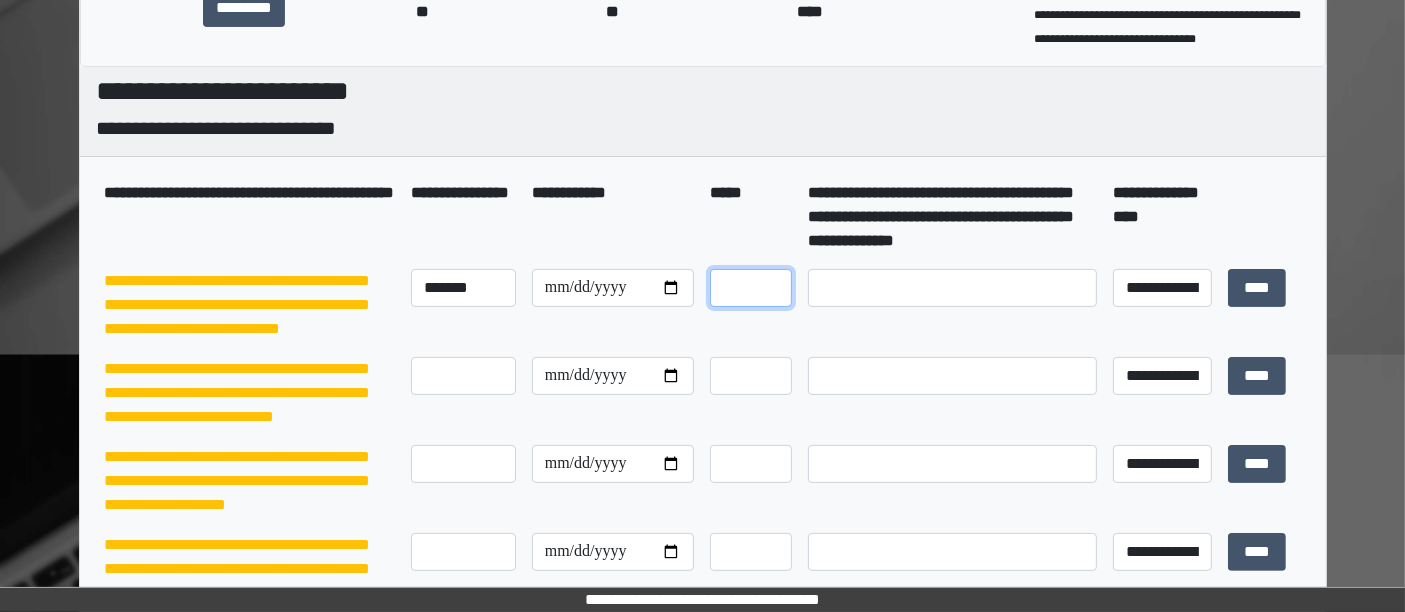 click at bounding box center [751, 288] 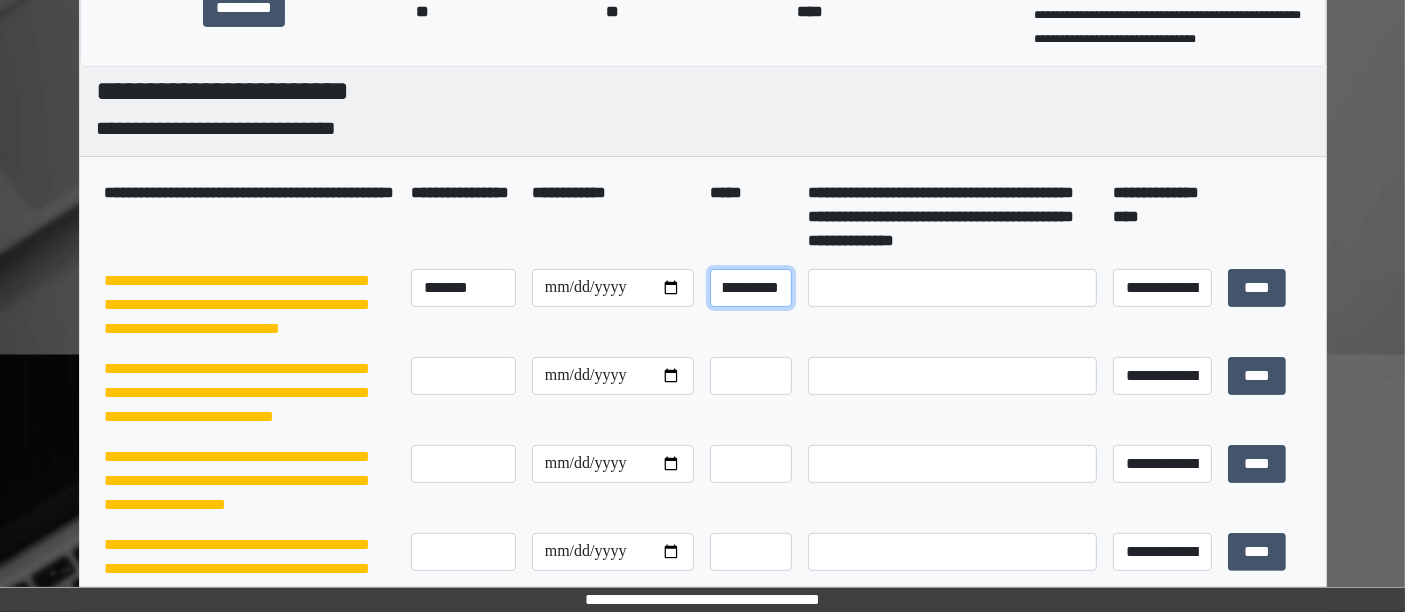 scroll, scrollTop: 0, scrollLeft: 54, axis: horizontal 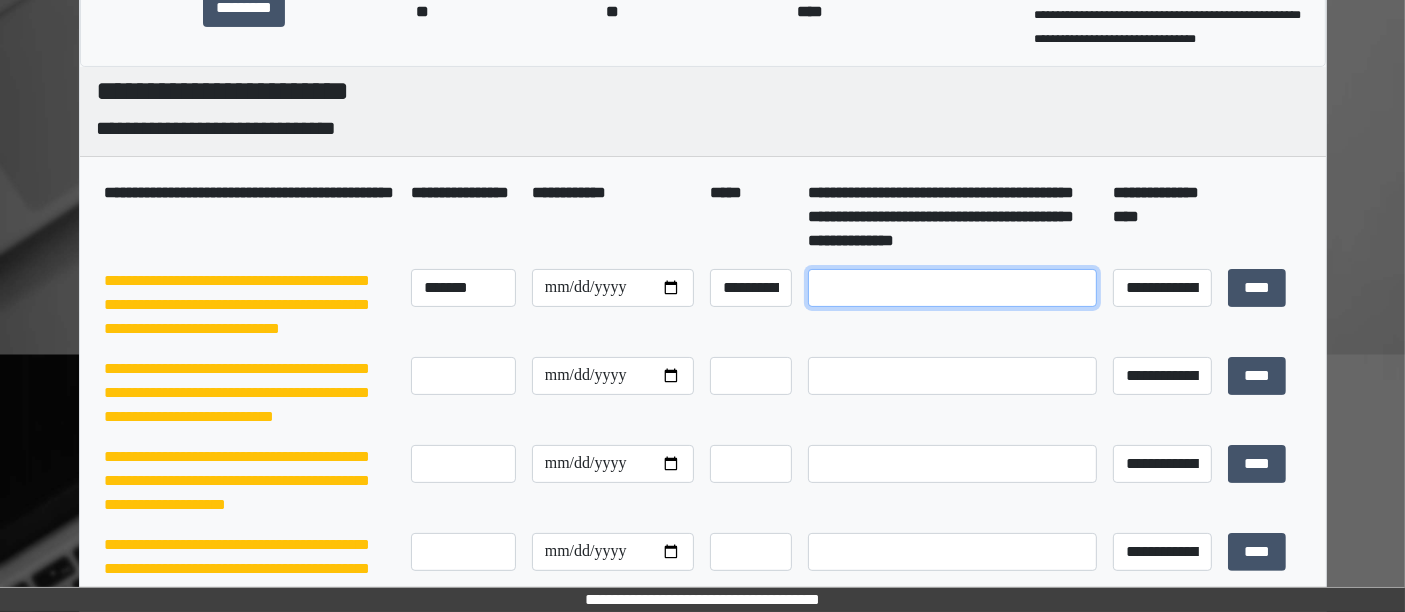 click at bounding box center (952, 288) 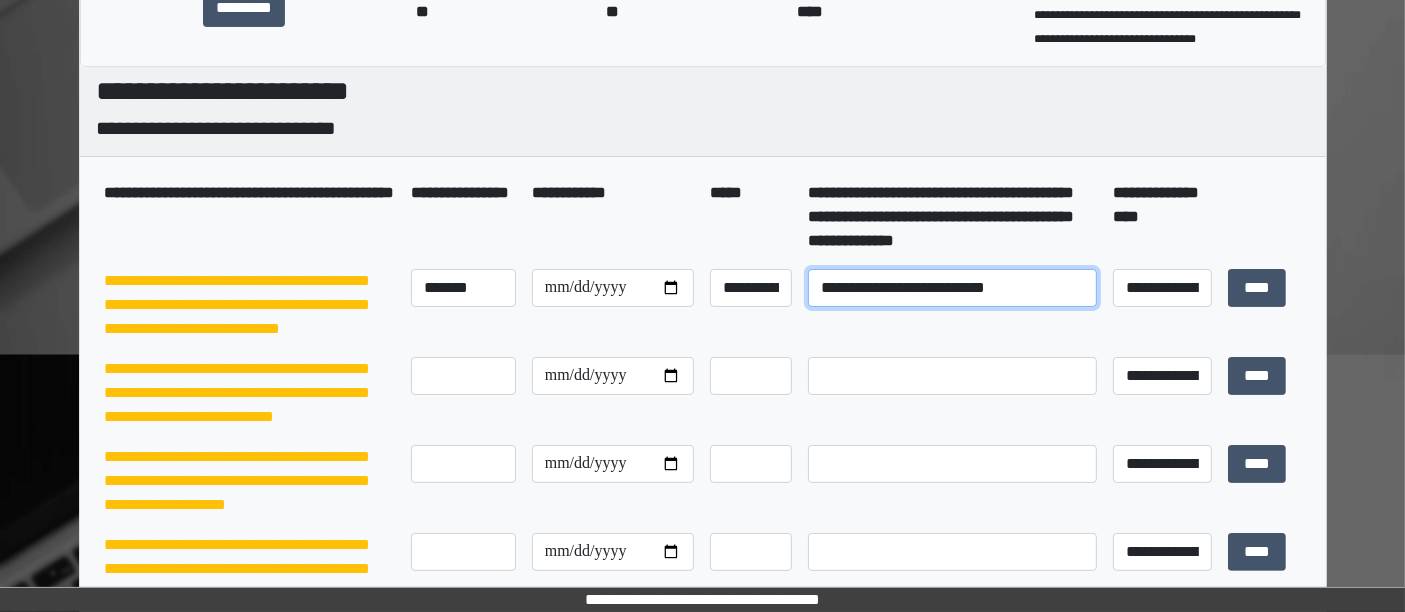 type on "**********" 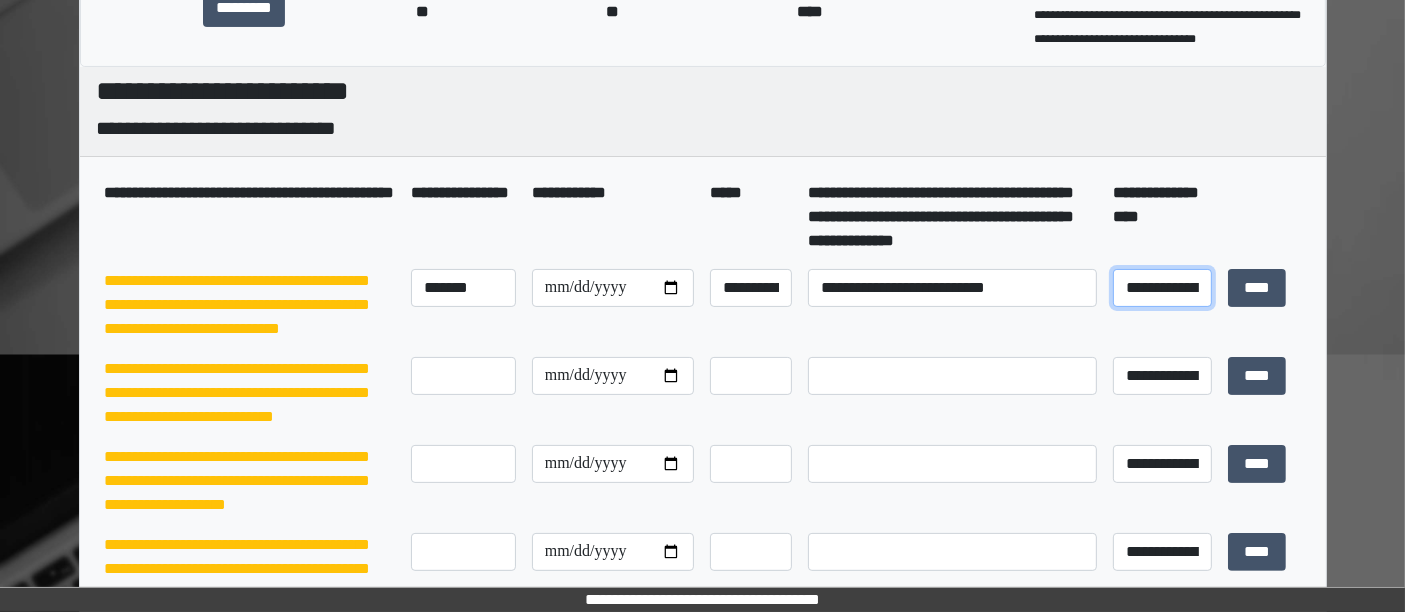click on "**********" at bounding box center [1162, 287] 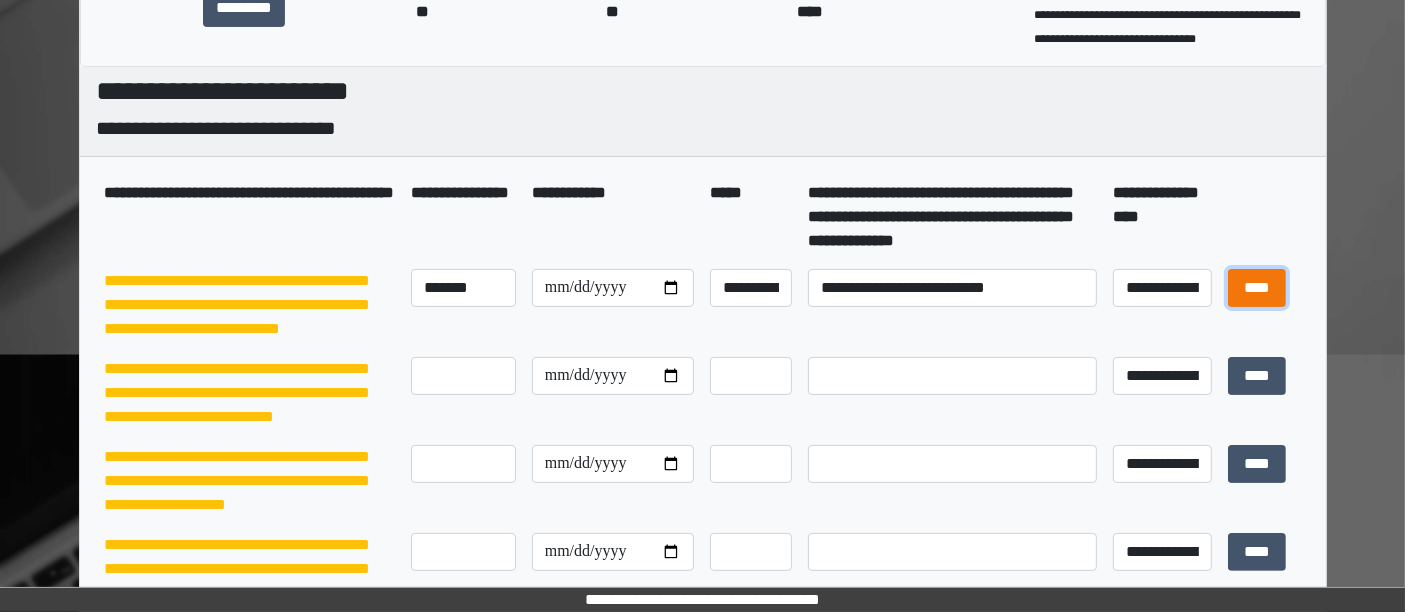 click on "****" at bounding box center (1257, 287) 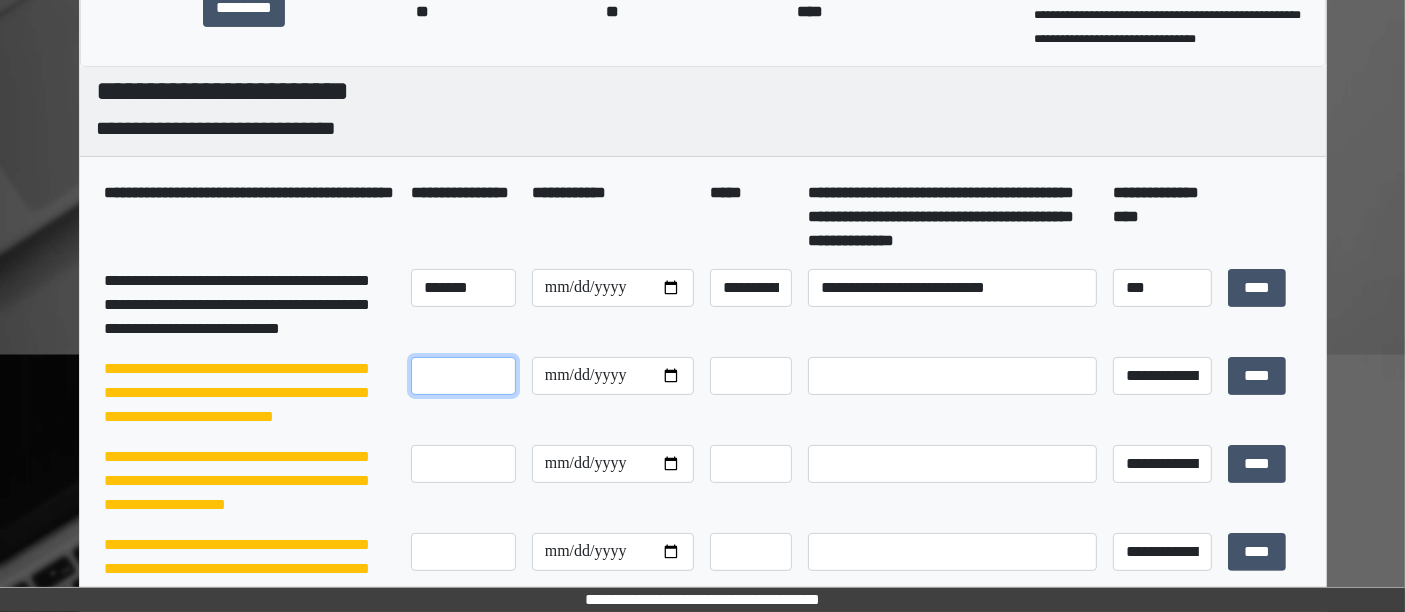 click at bounding box center [463, 376] 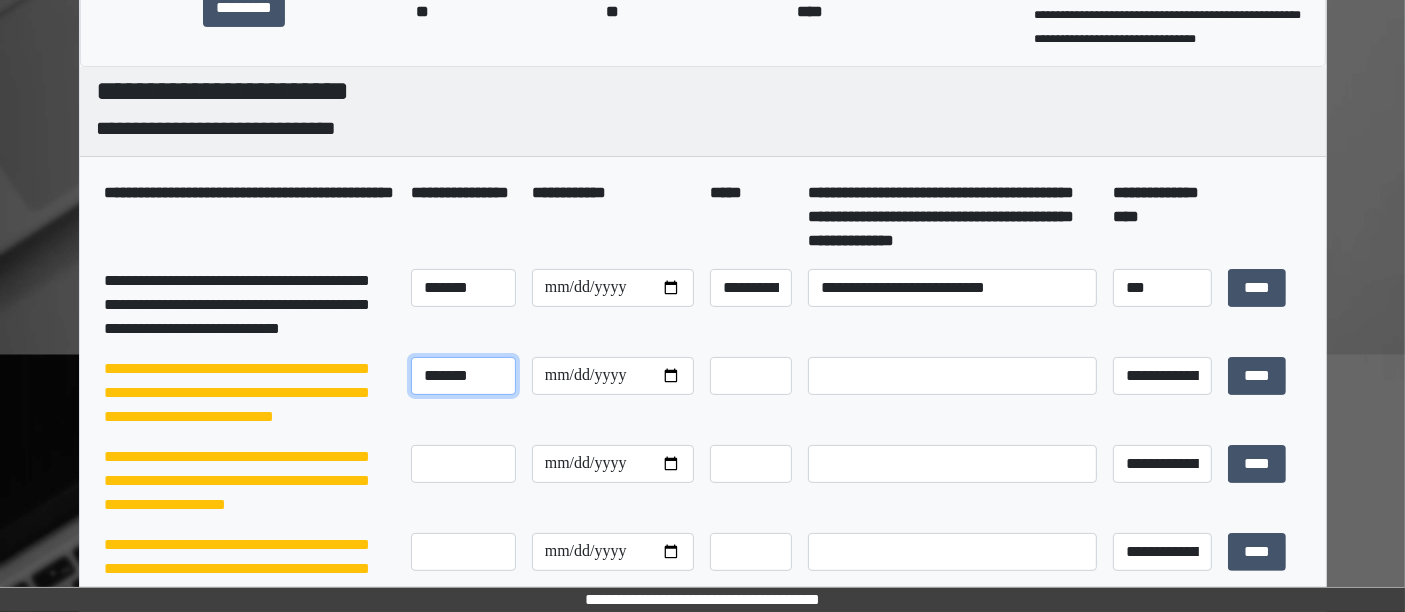 type on "*******" 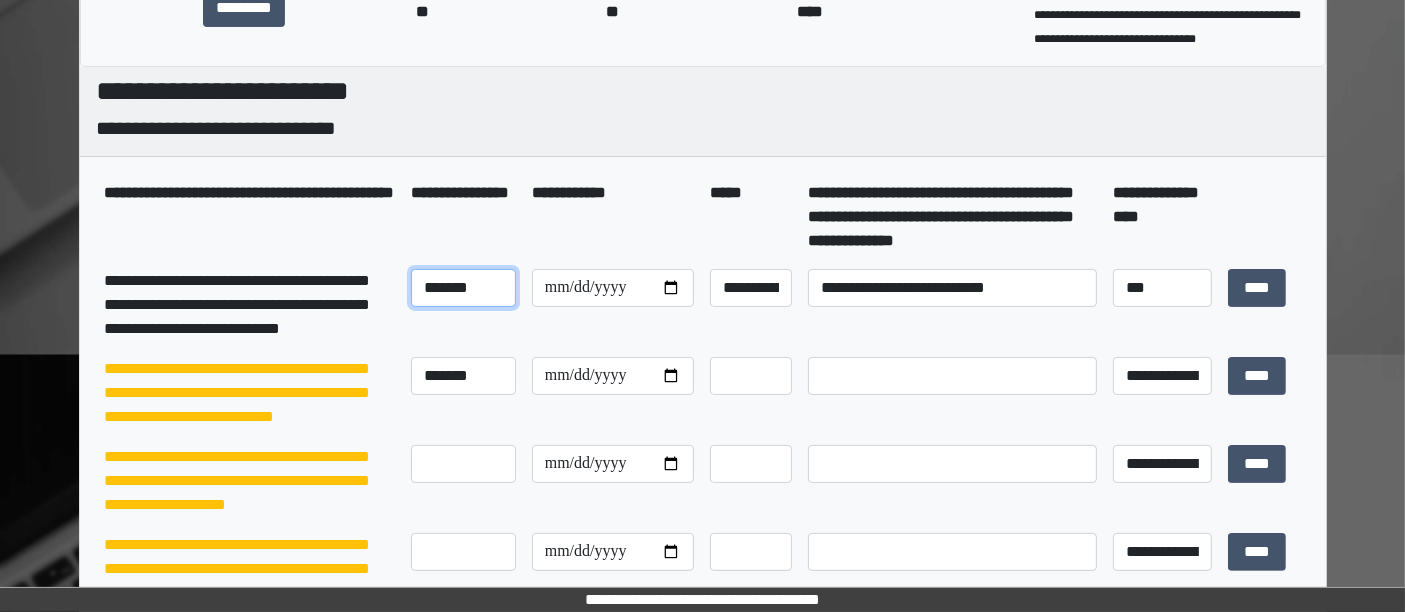 drag, startPoint x: 502, startPoint y: 287, endPoint x: 376, endPoint y: 293, distance: 126.14278 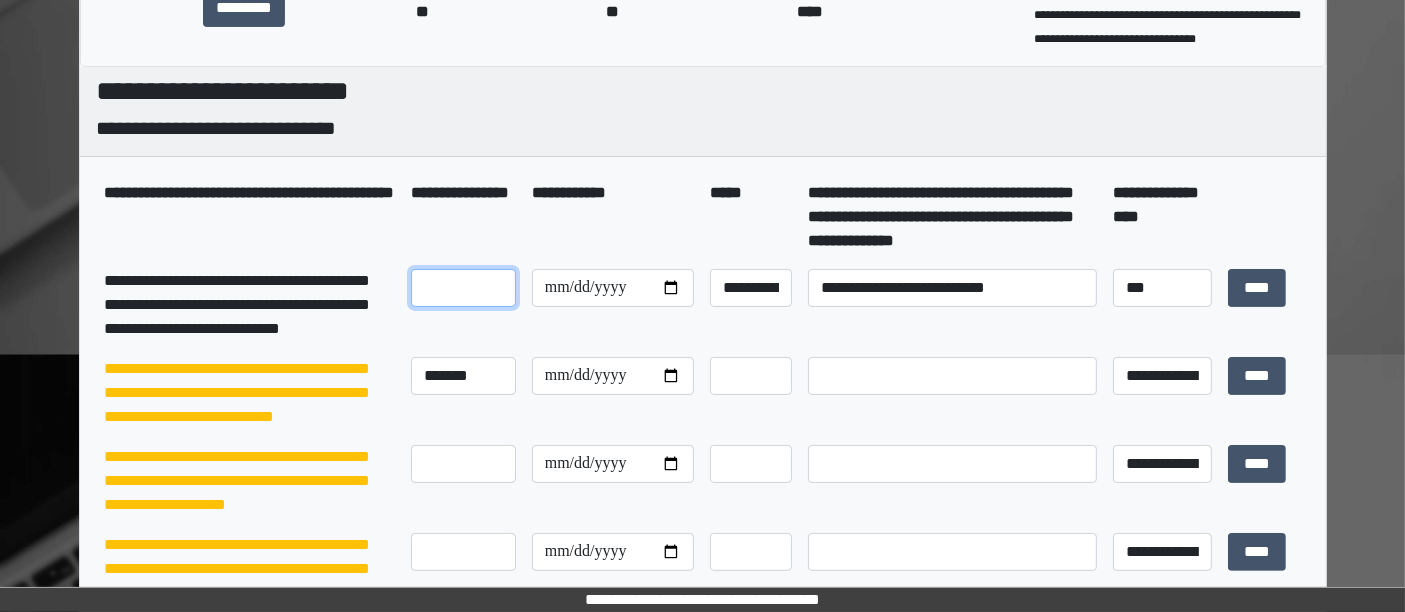 type 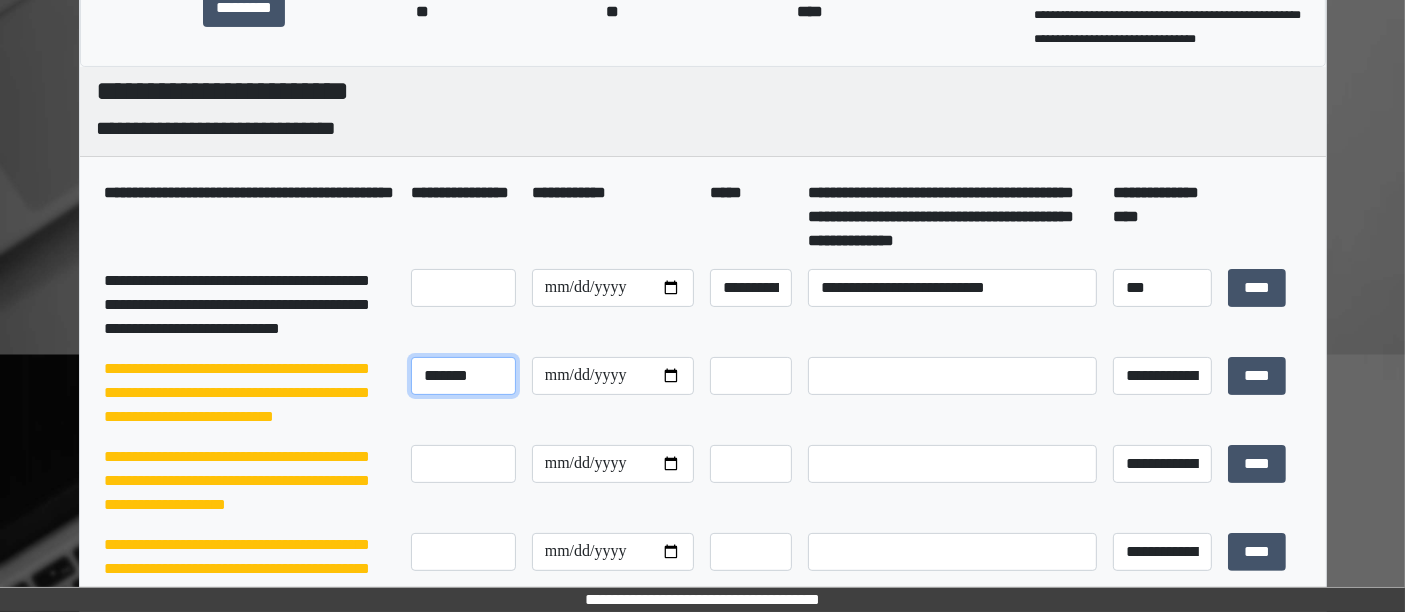 drag, startPoint x: 504, startPoint y: 396, endPoint x: 300, endPoint y: 399, distance: 204.02206 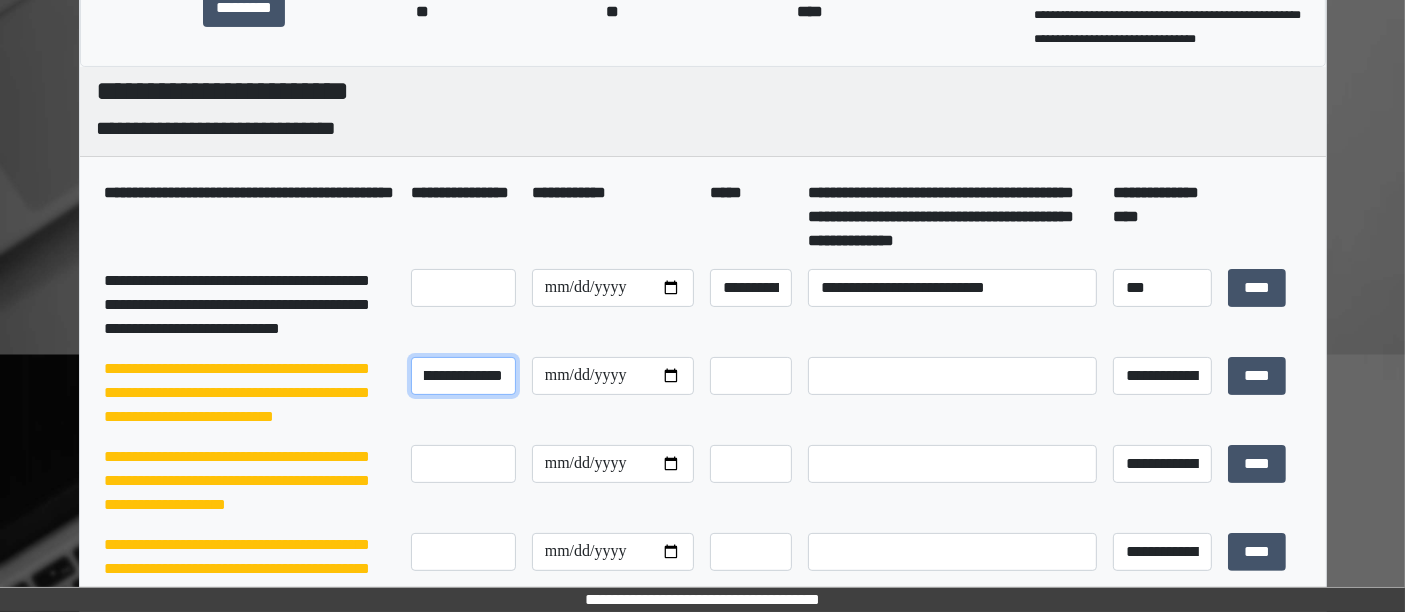 scroll, scrollTop: 0, scrollLeft: 29, axis: horizontal 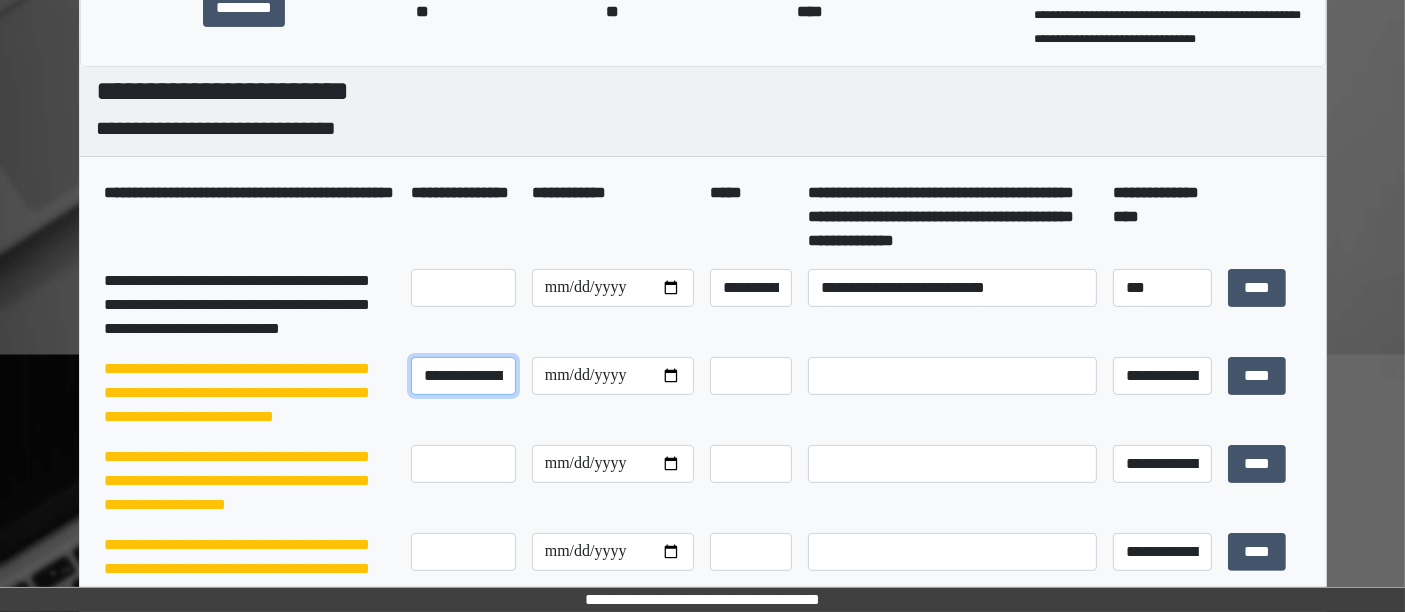 drag, startPoint x: 506, startPoint y: 399, endPoint x: 243, endPoint y: 418, distance: 263.68542 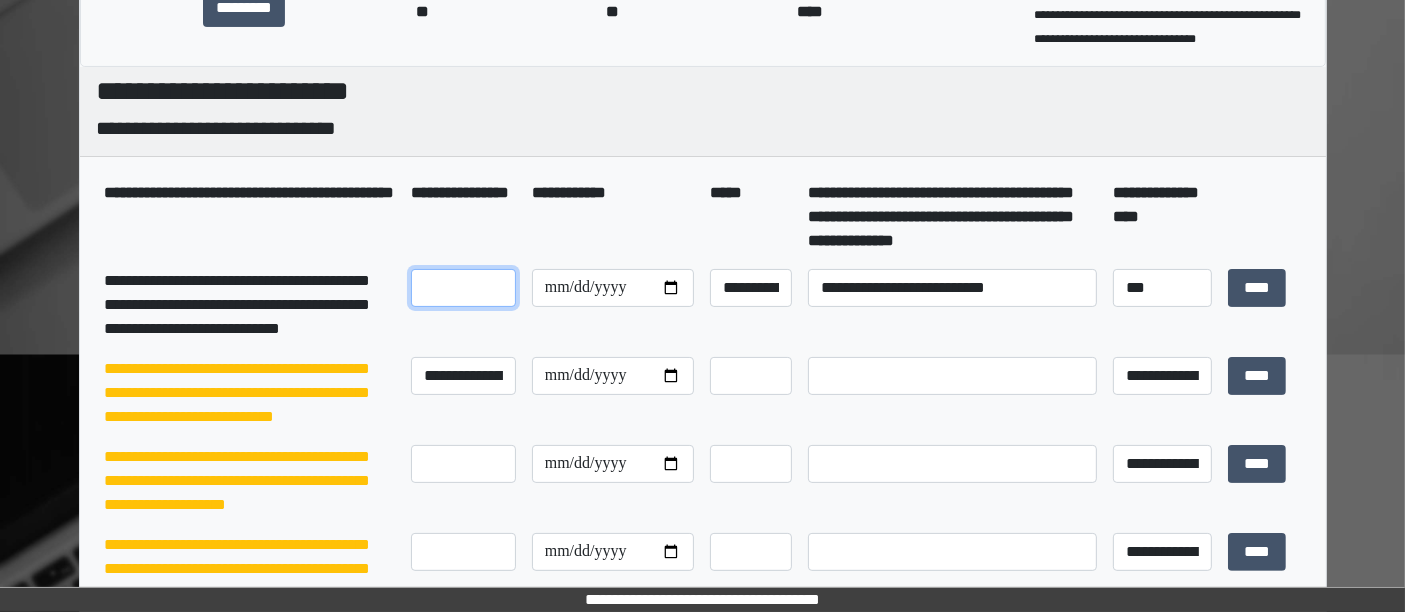 click at bounding box center [463, 288] 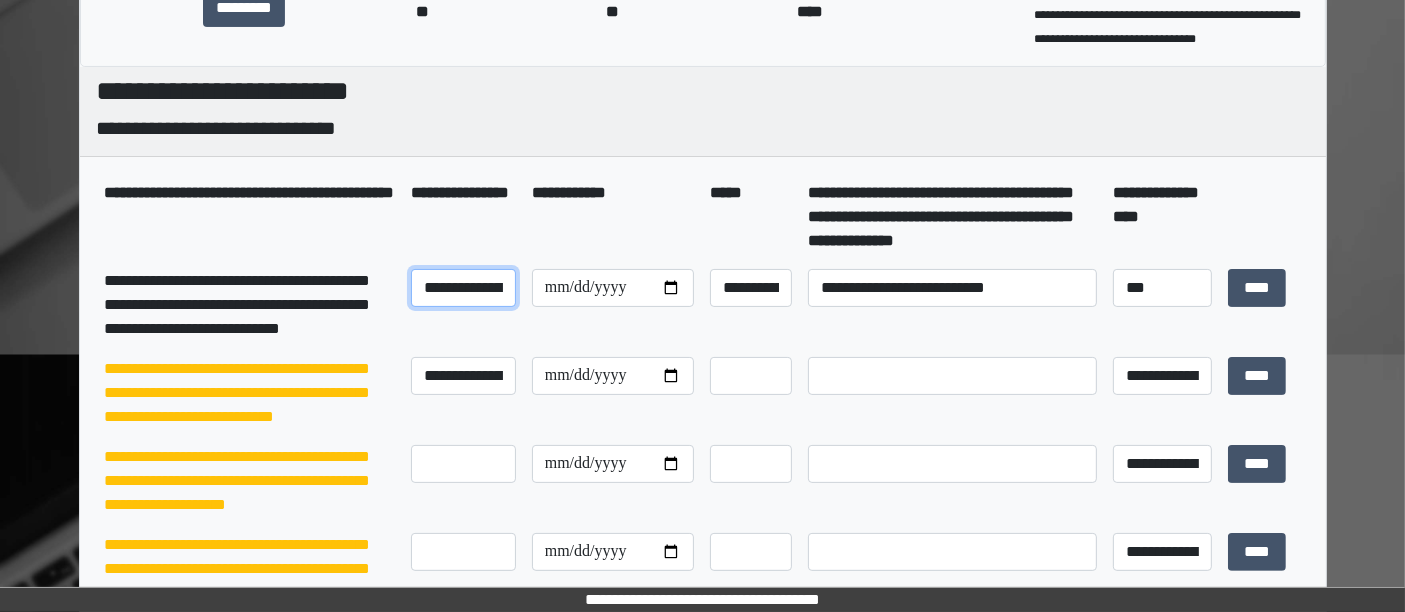 scroll, scrollTop: 0, scrollLeft: 29, axis: horizontal 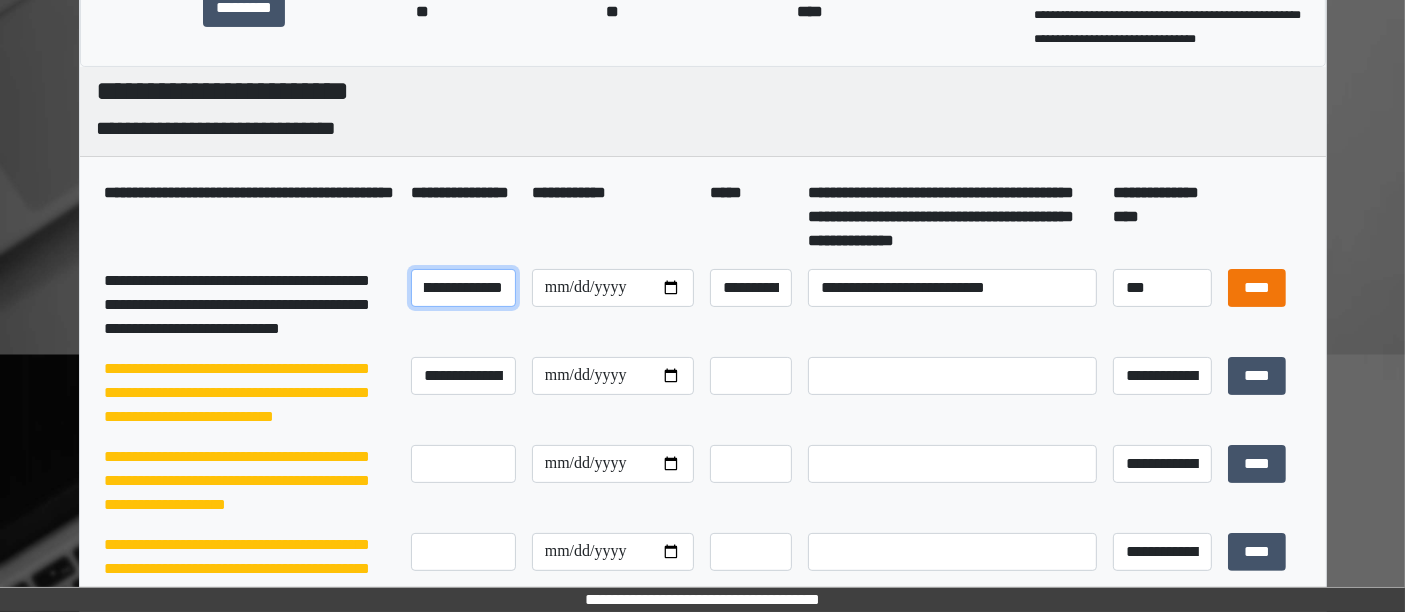 type on "**********" 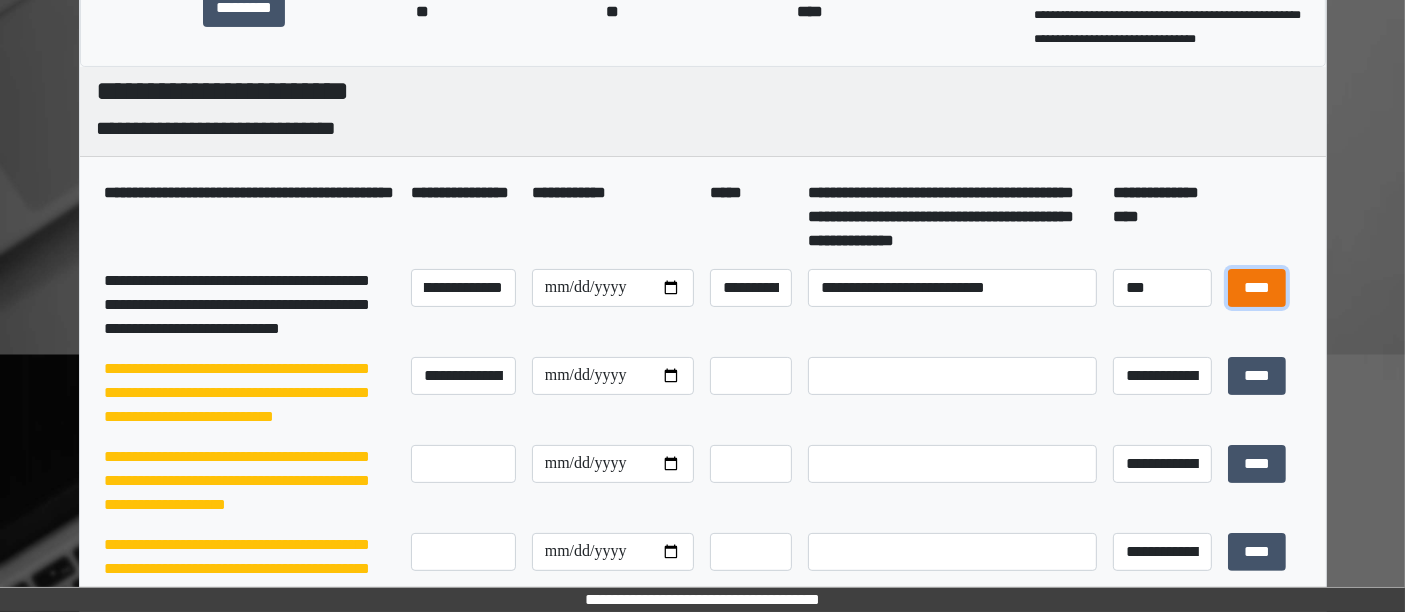 scroll, scrollTop: 0, scrollLeft: 0, axis: both 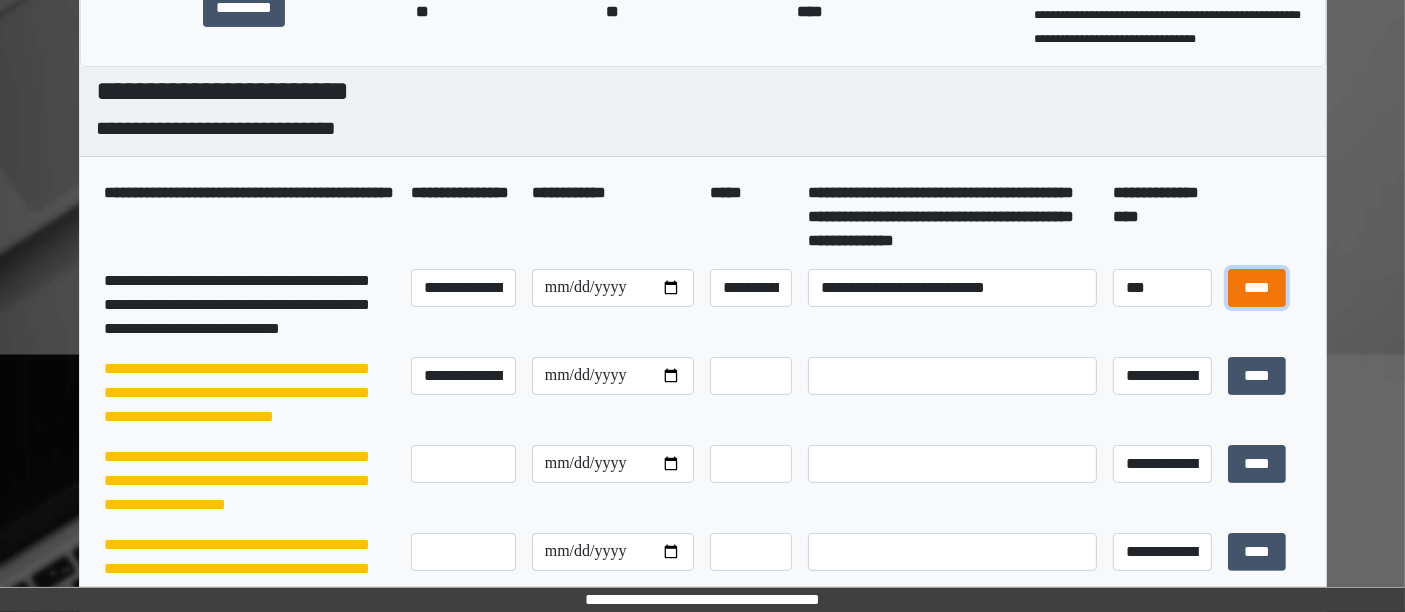 click on "****" at bounding box center [1257, 287] 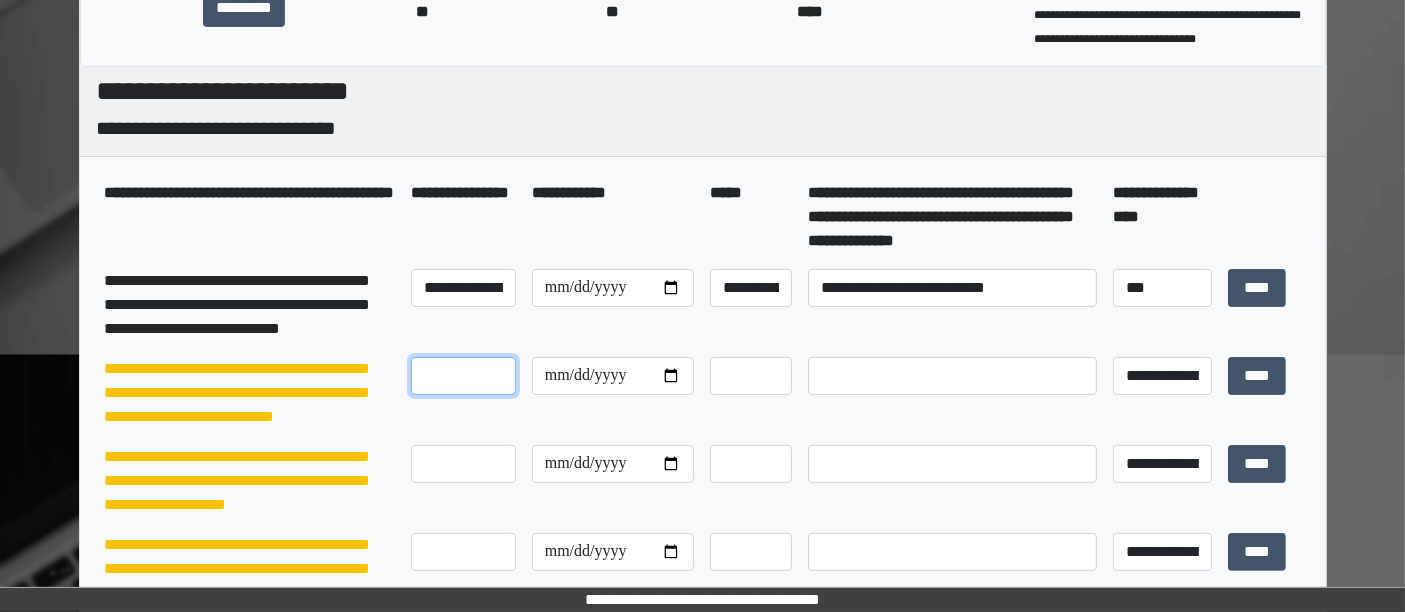 click at bounding box center (463, 376) 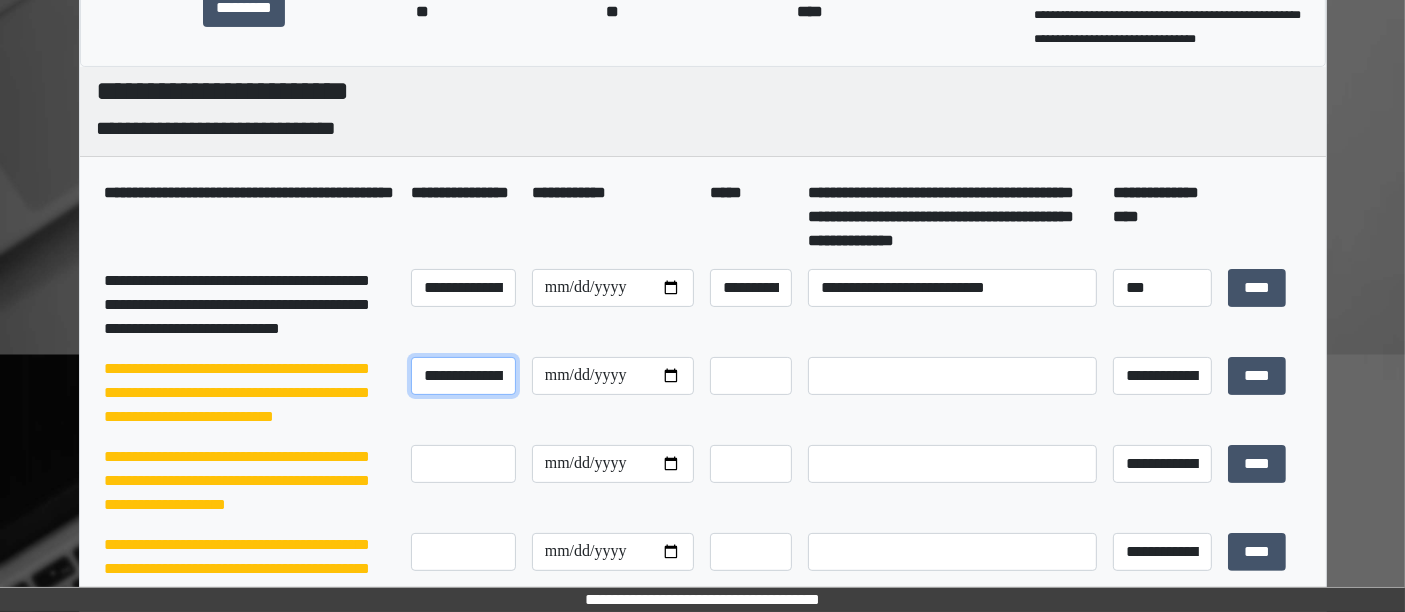 scroll, scrollTop: 0, scrollLeft: 29, axis: horizontal 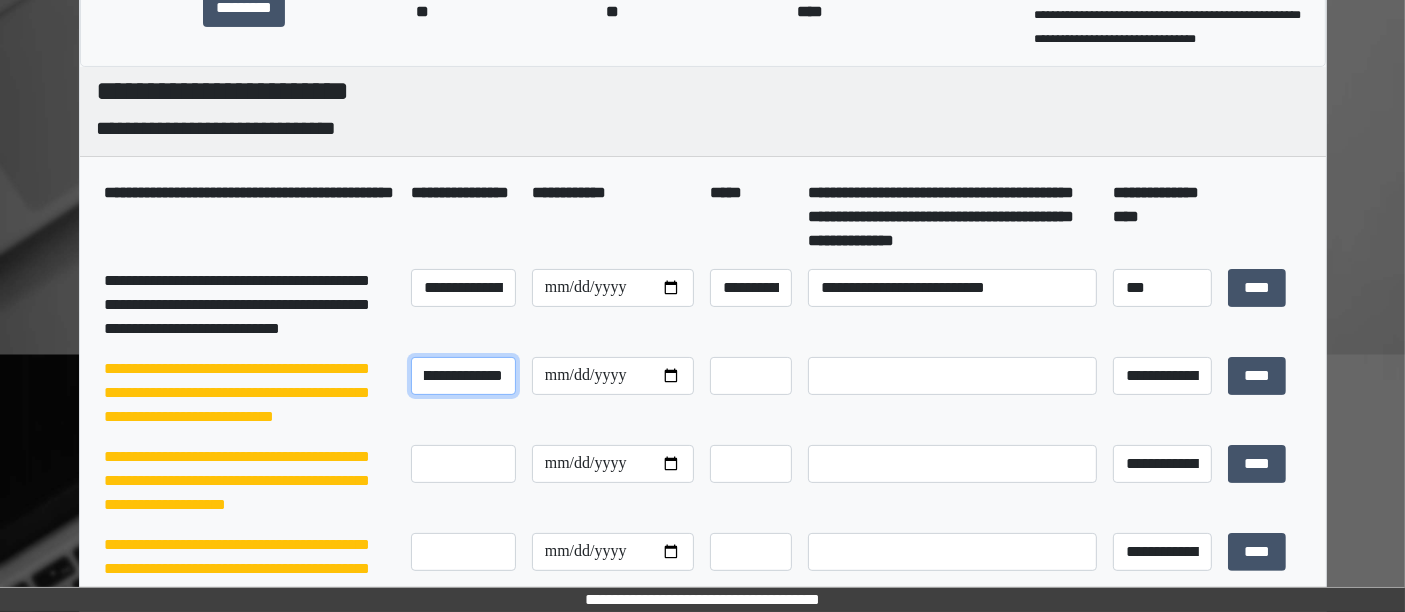 click on "**********" at bounding box center [463, 375] 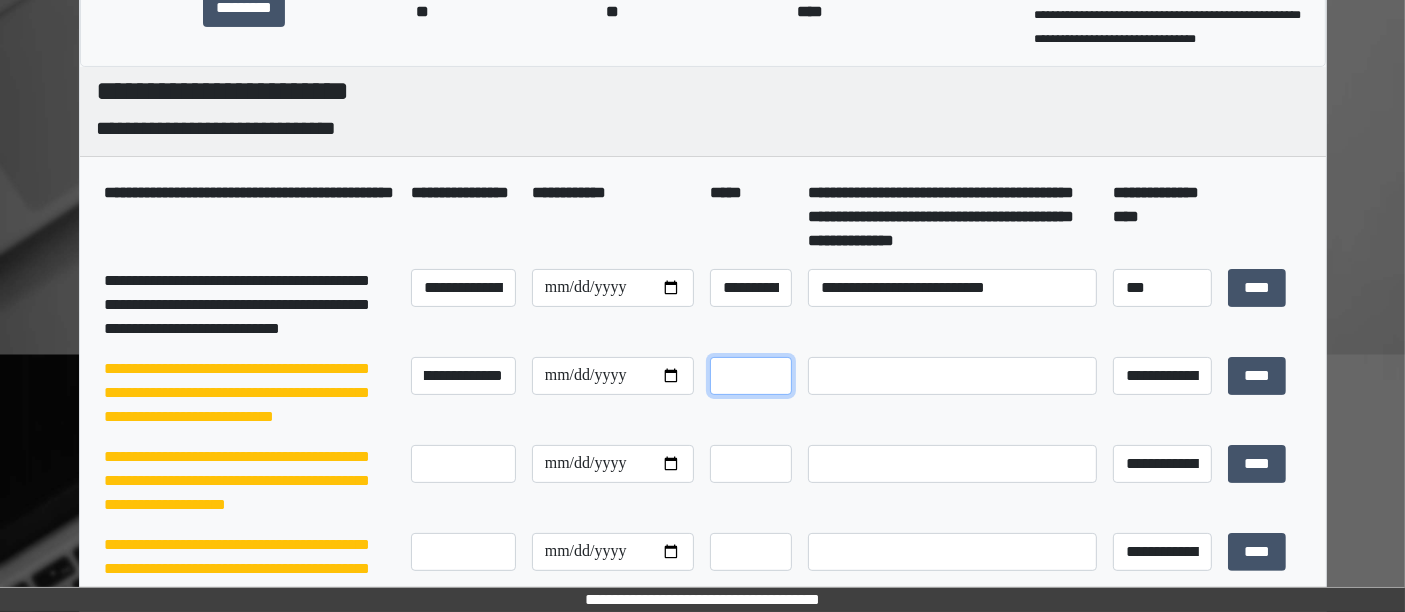 scroll, scrollTop: 0, scrollLeft: 0, axis: both 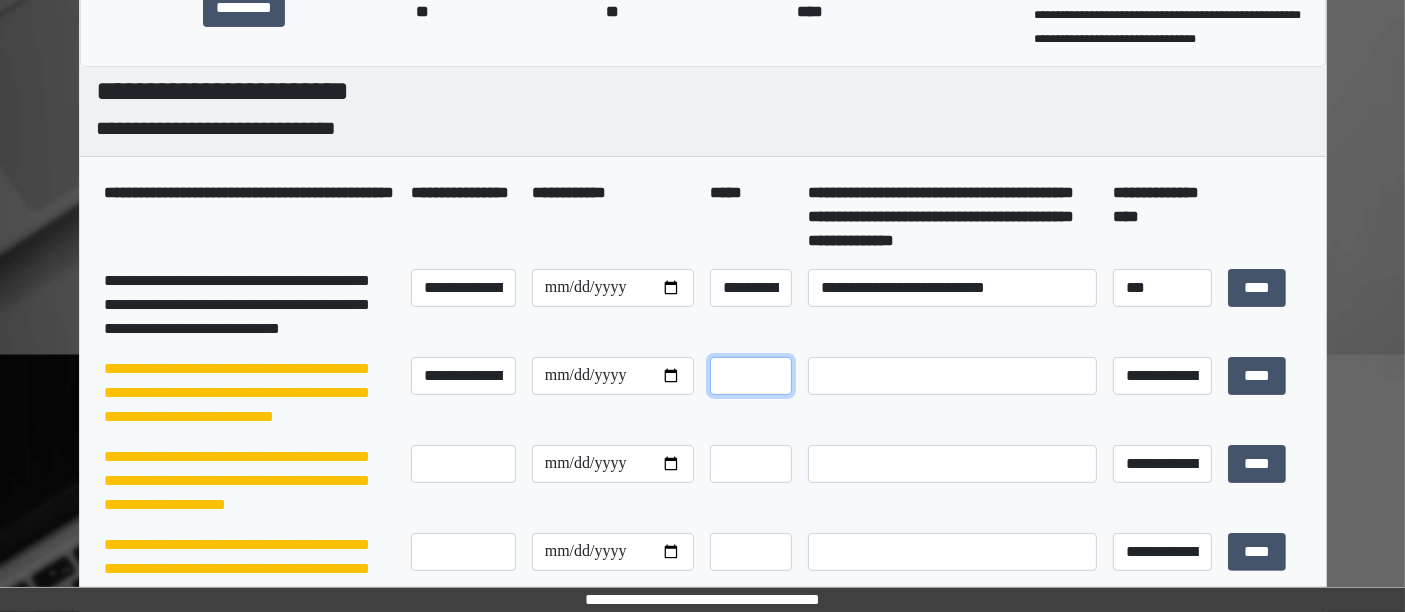 click at bounding box center [751, 376] 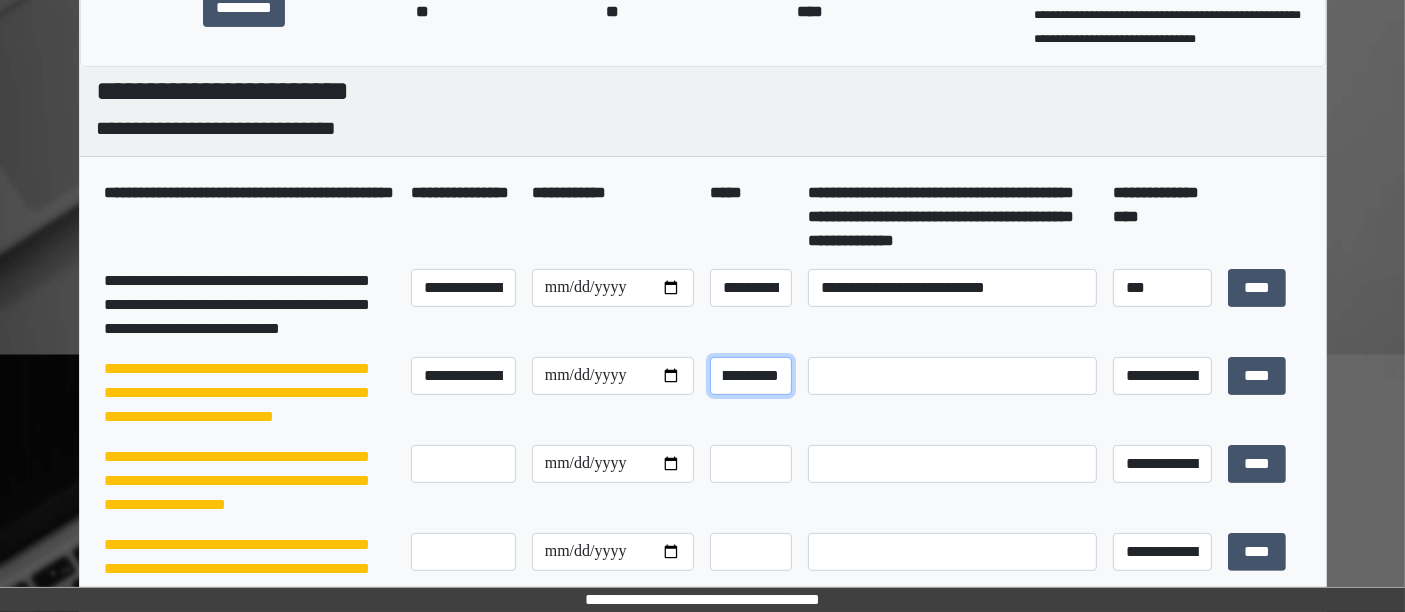 scroll, scrollTop: 0, scrollLeft: 180, axis: horizontal 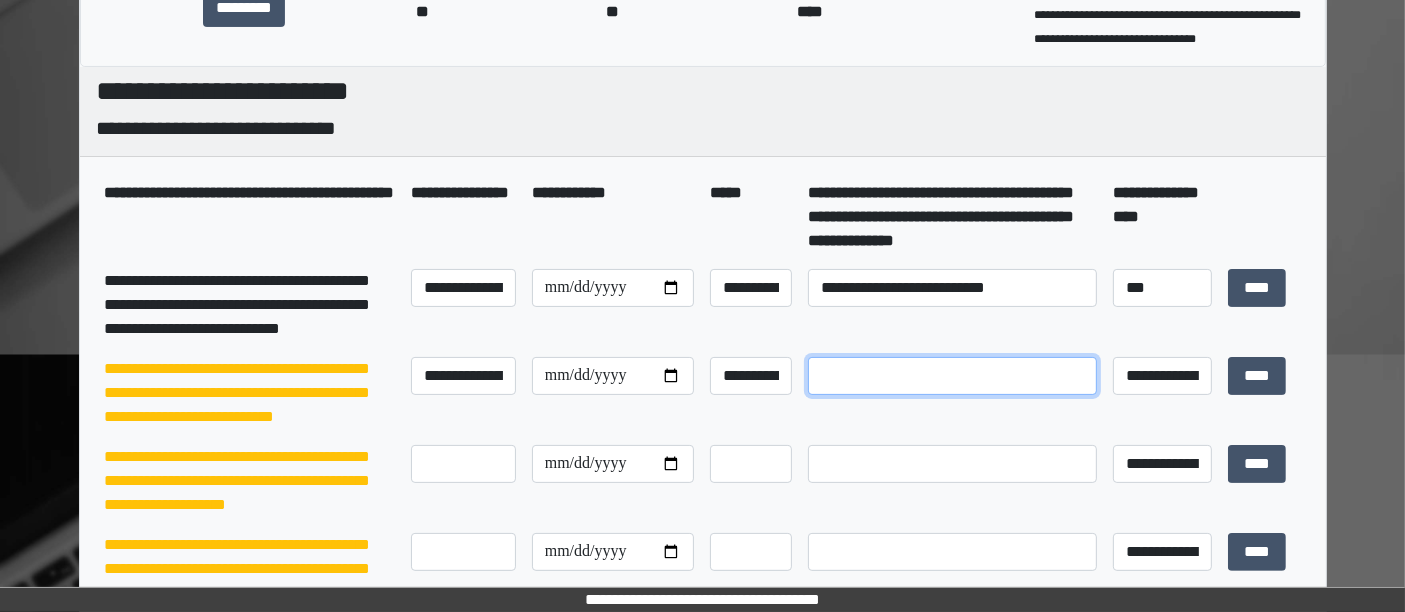 click at bounding box center (952, 376) 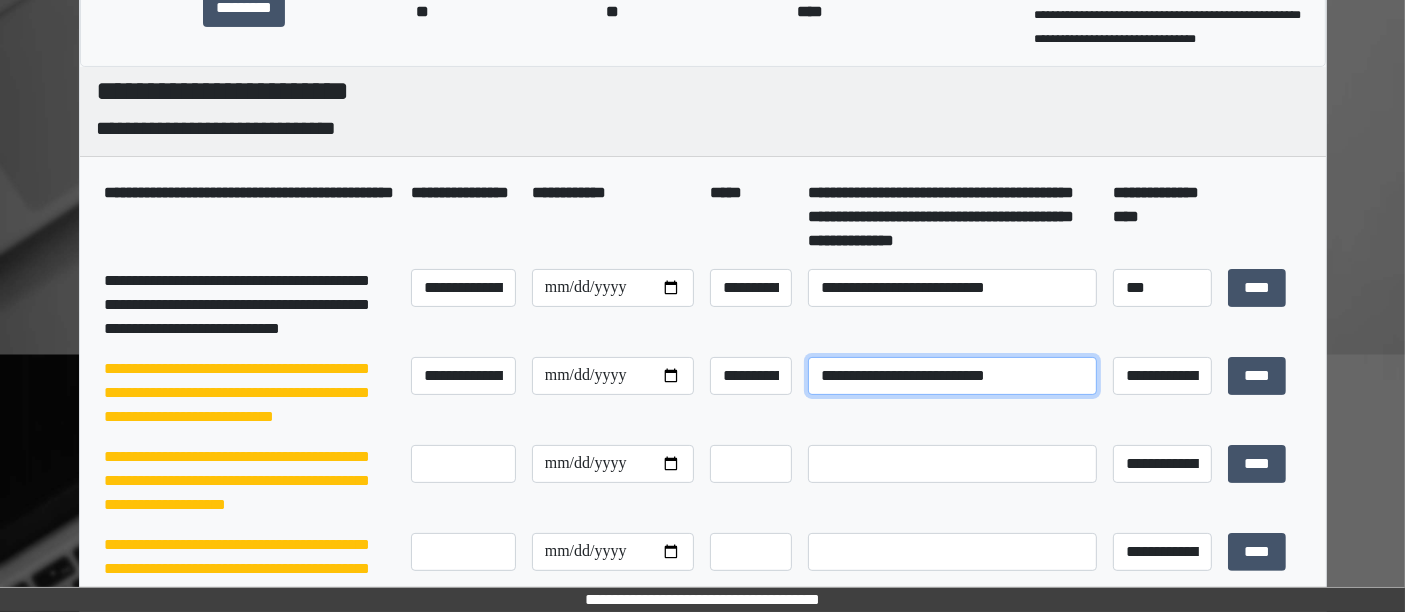 type on "**********" 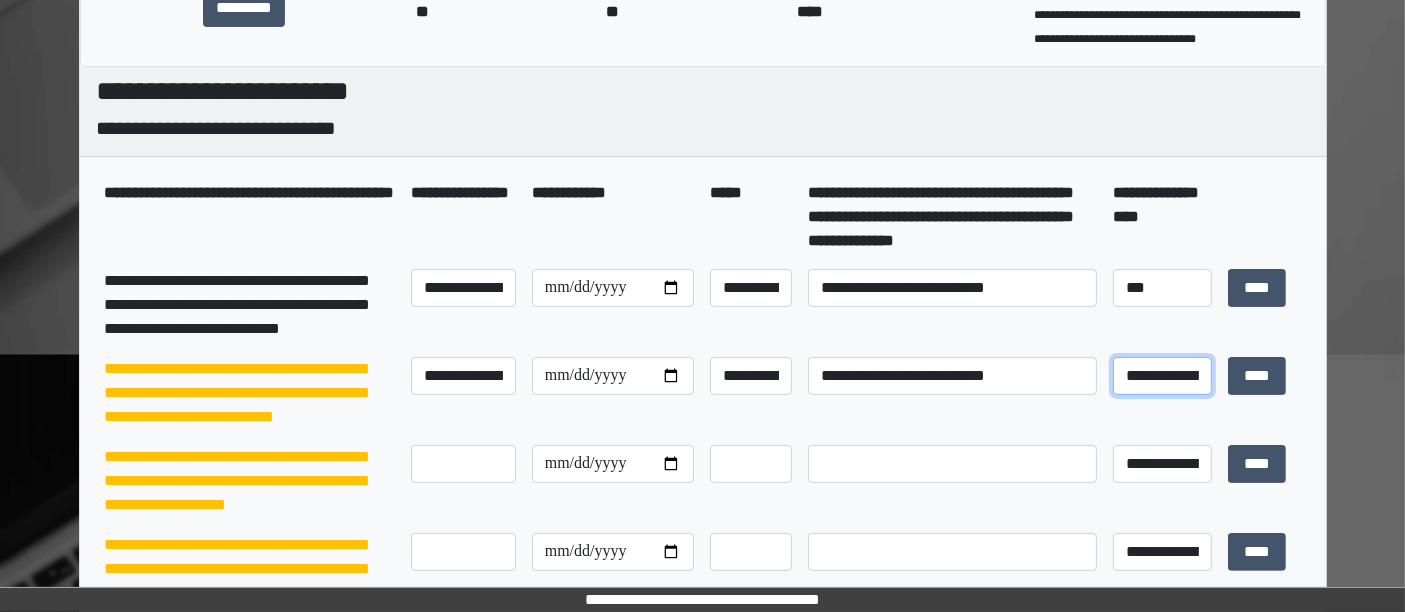click on "**********" at bounding box center (1162, 375) 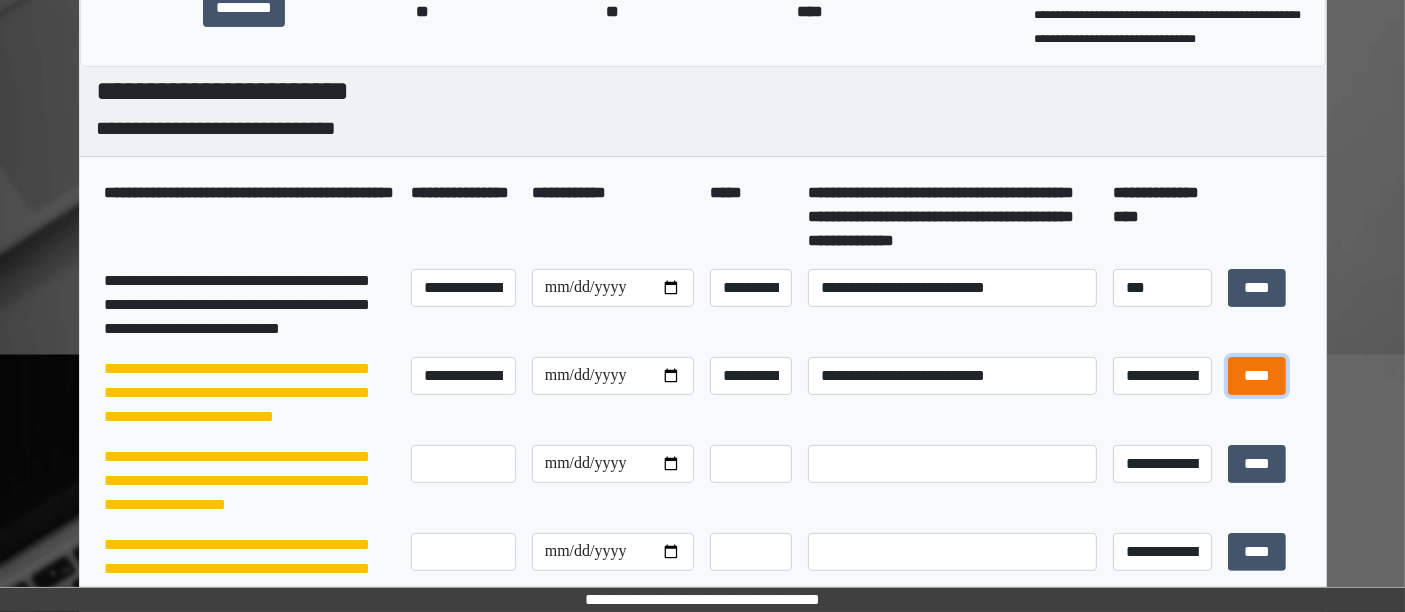 click on "****" at bounding box center (1257, 375) 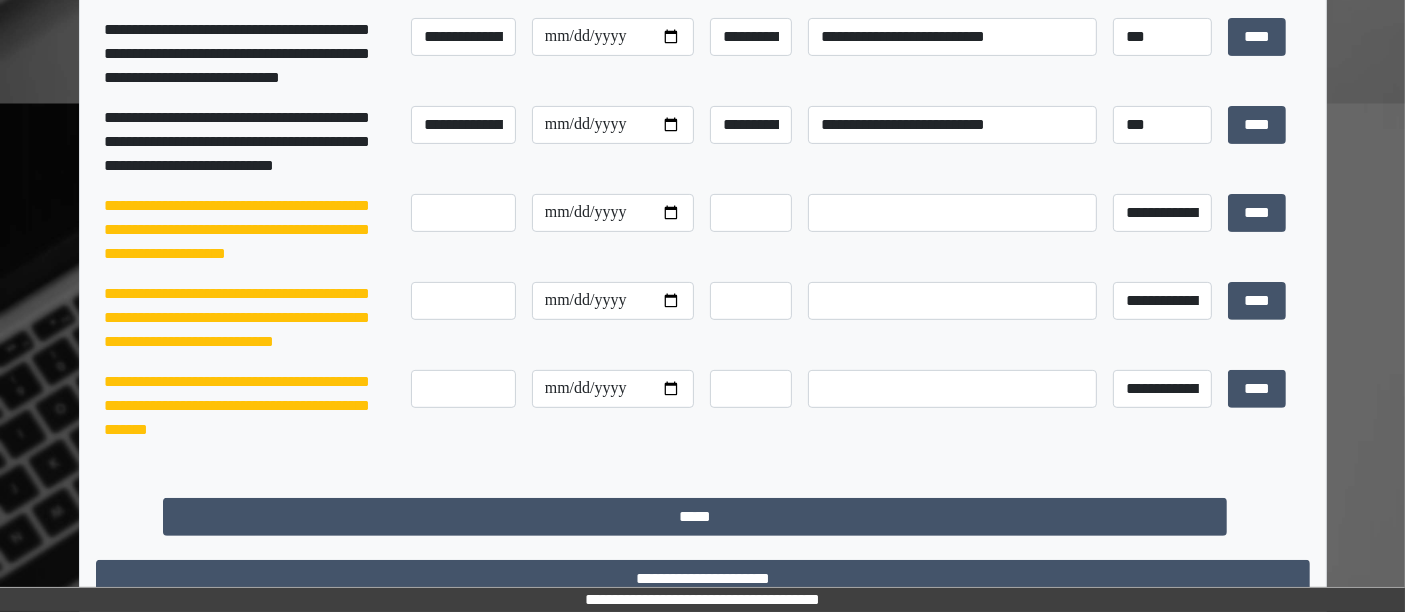 scroll, scrollTop: 711, scrollLeft: 0, axis: vertical 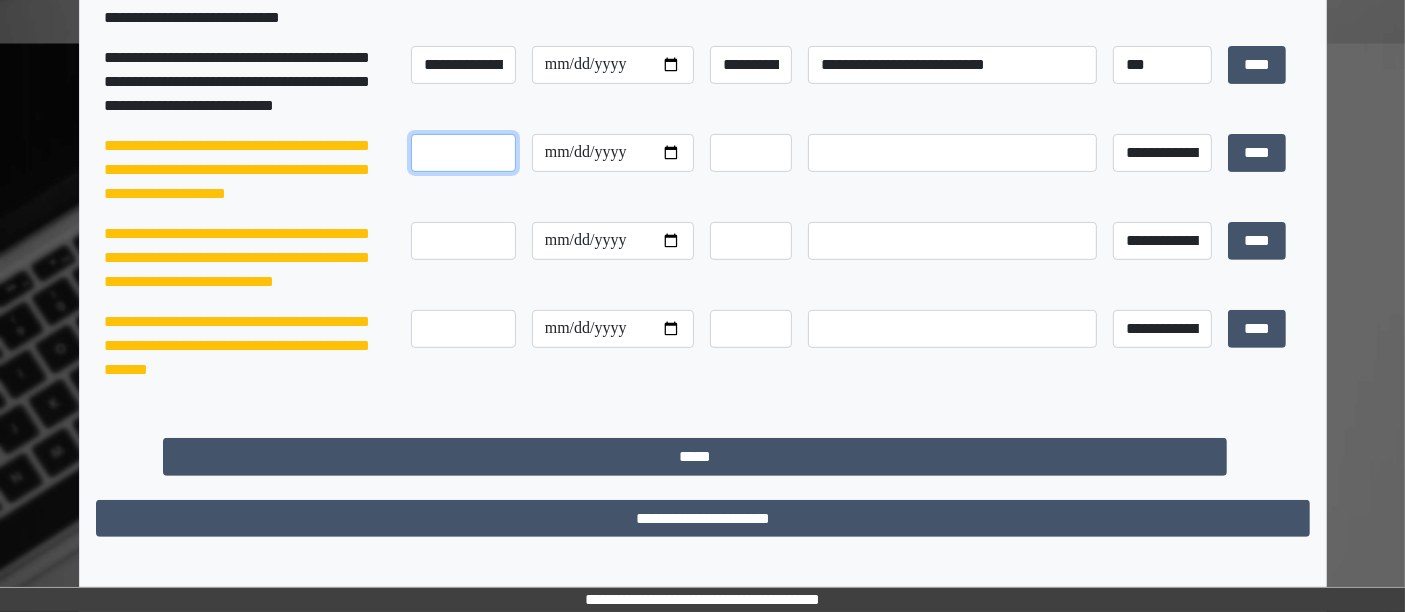 click at bounding box center [463, 153] 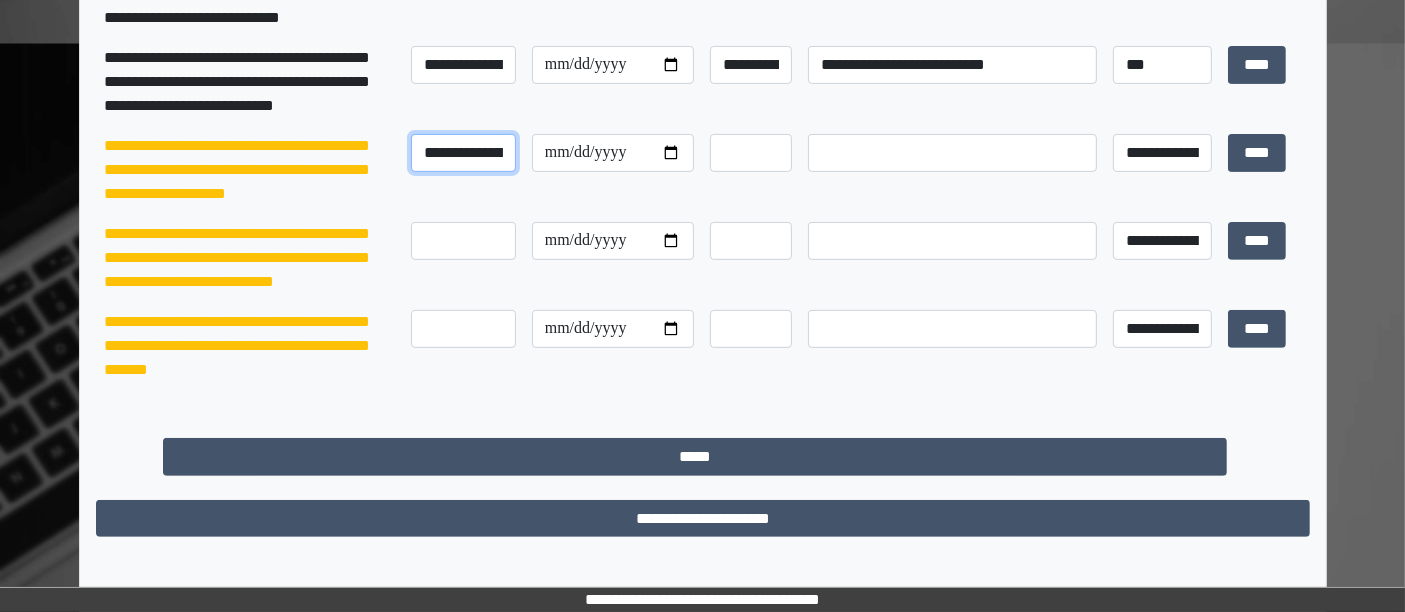 scroll, scrollTop: 0, scrollLeft: 29, axis: horizontal 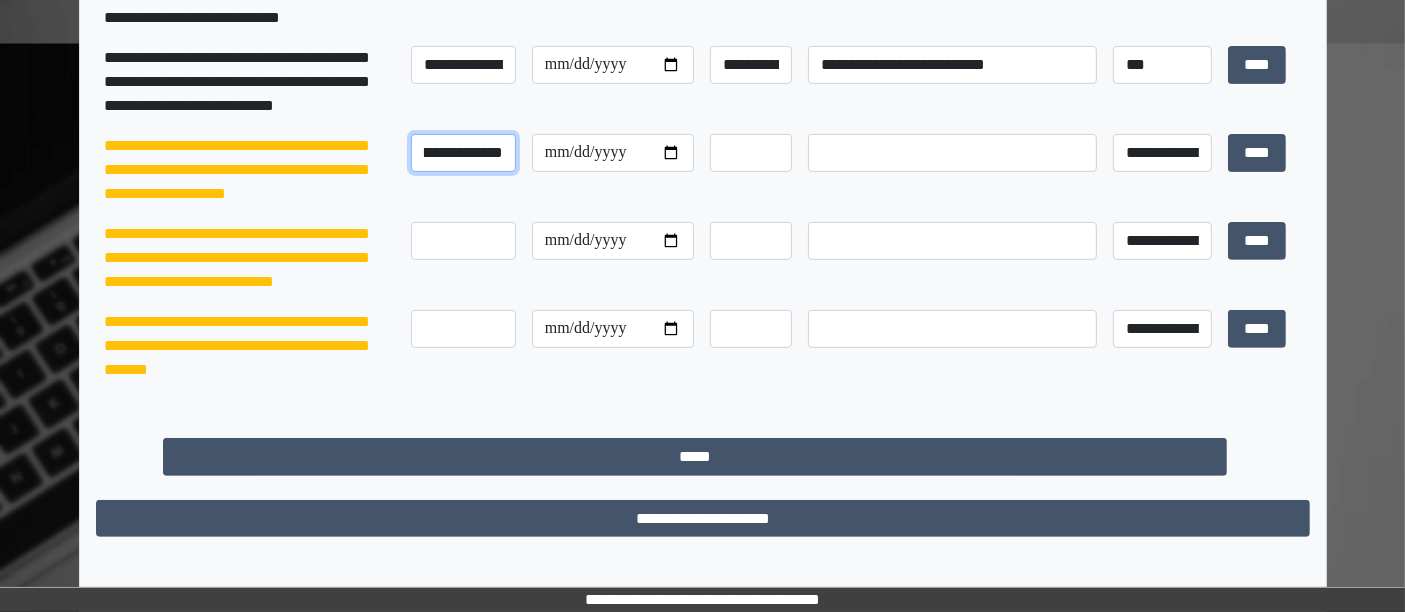 type on "**********" 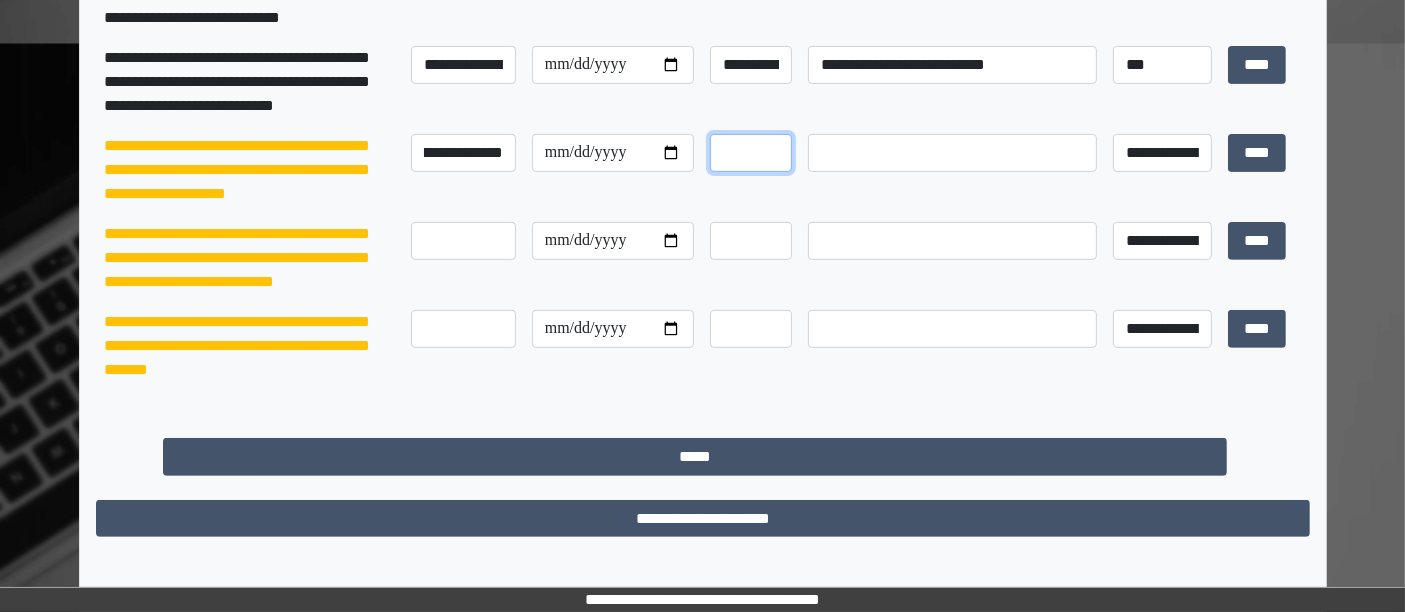 click at bounding box center (751, 153) 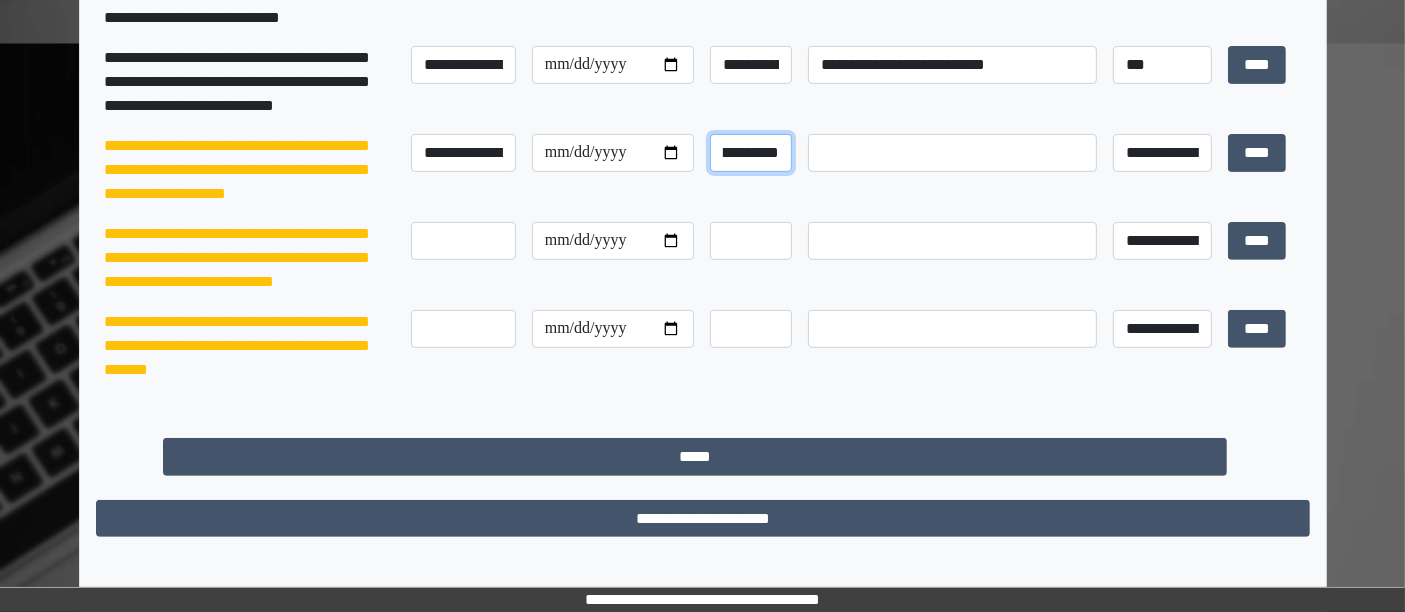 scroll, scrollTop: 0, scrollLeft: 50, axis: horizontal 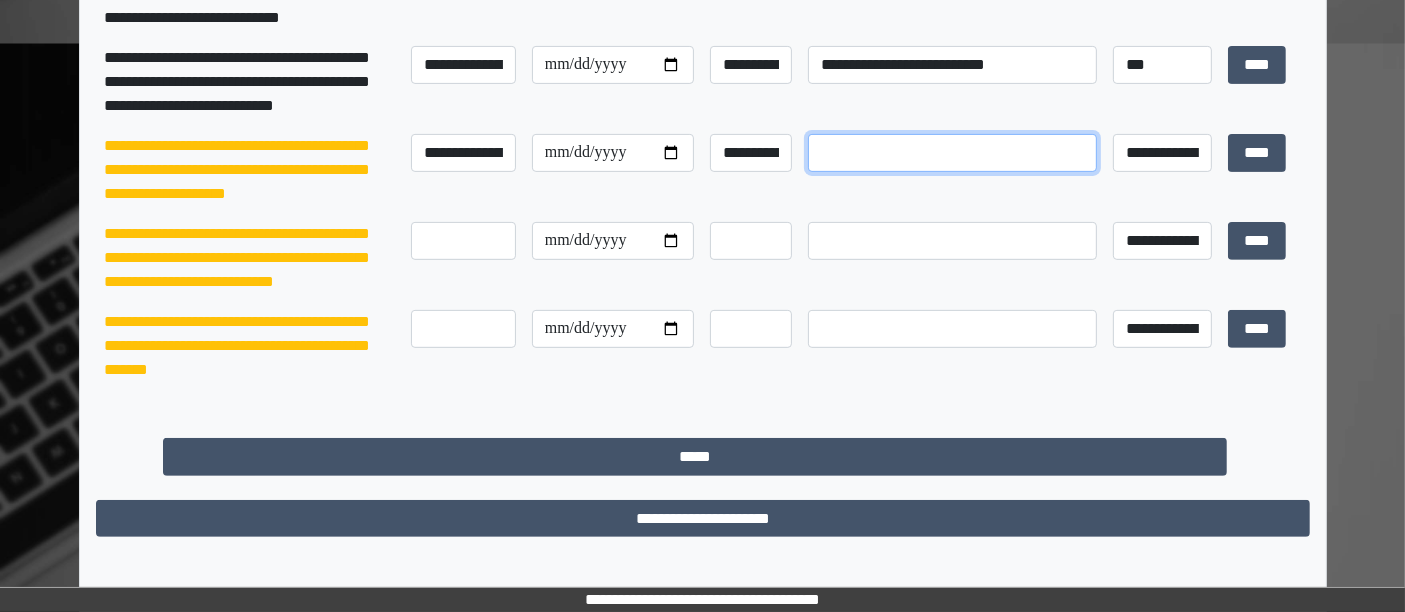 click at bounding box center [952, 153] 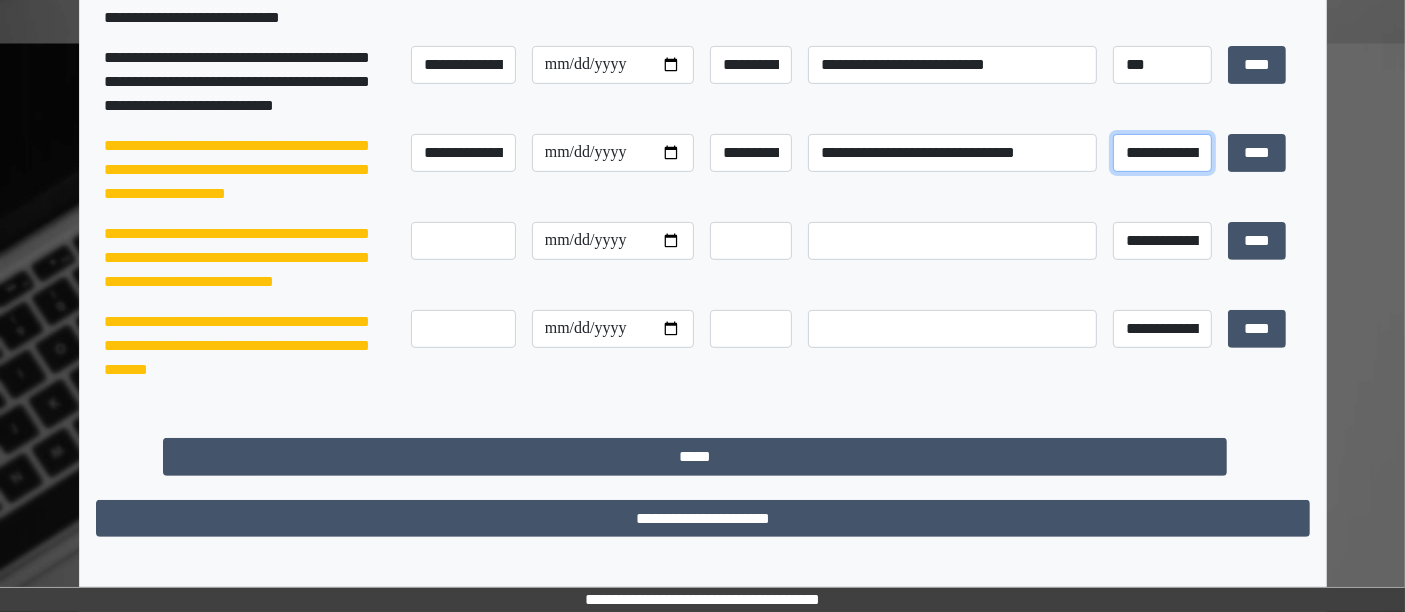 click on "**********" at bounding box center [1162, 152] 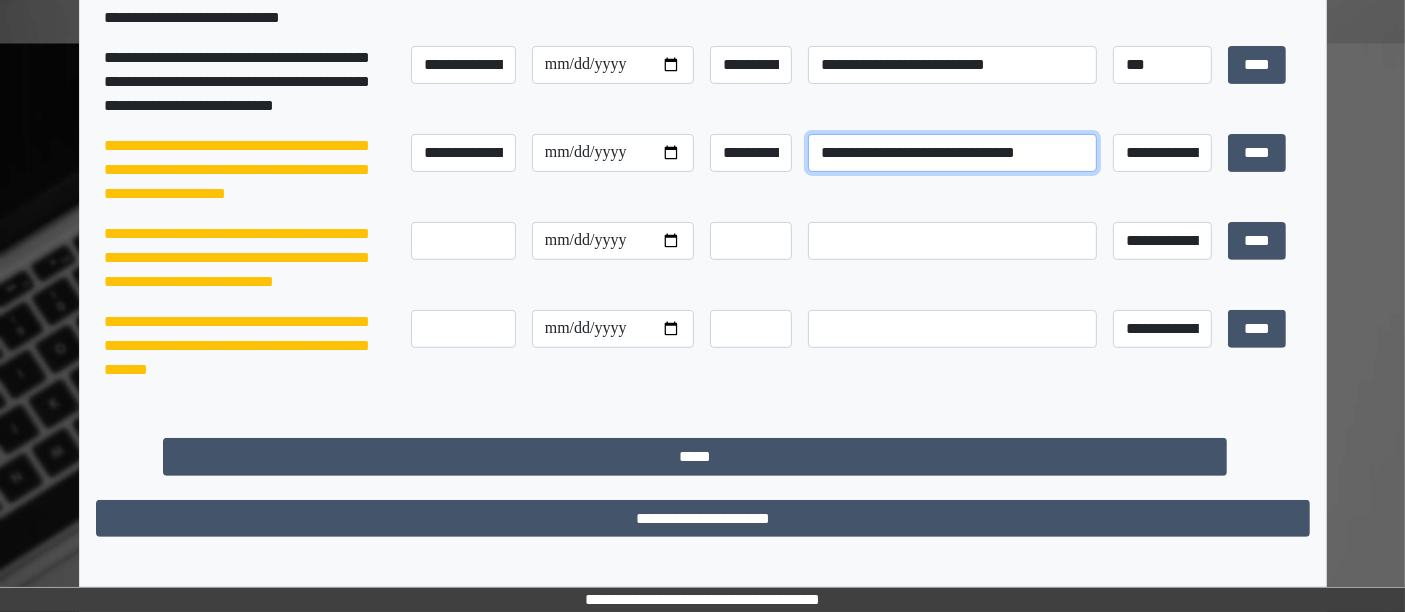 click on "**********" at bounding box center (952, 153) 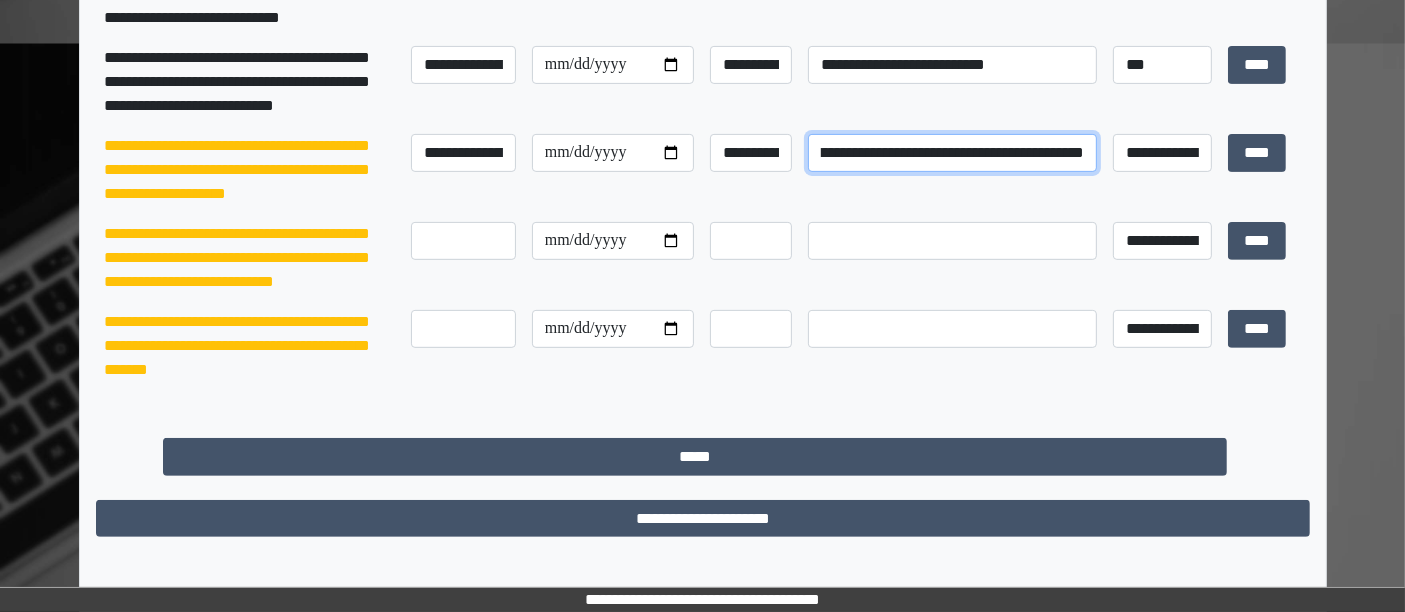 scroll, scrollTop: 0, scrollLeft: 106, axis: horizontal 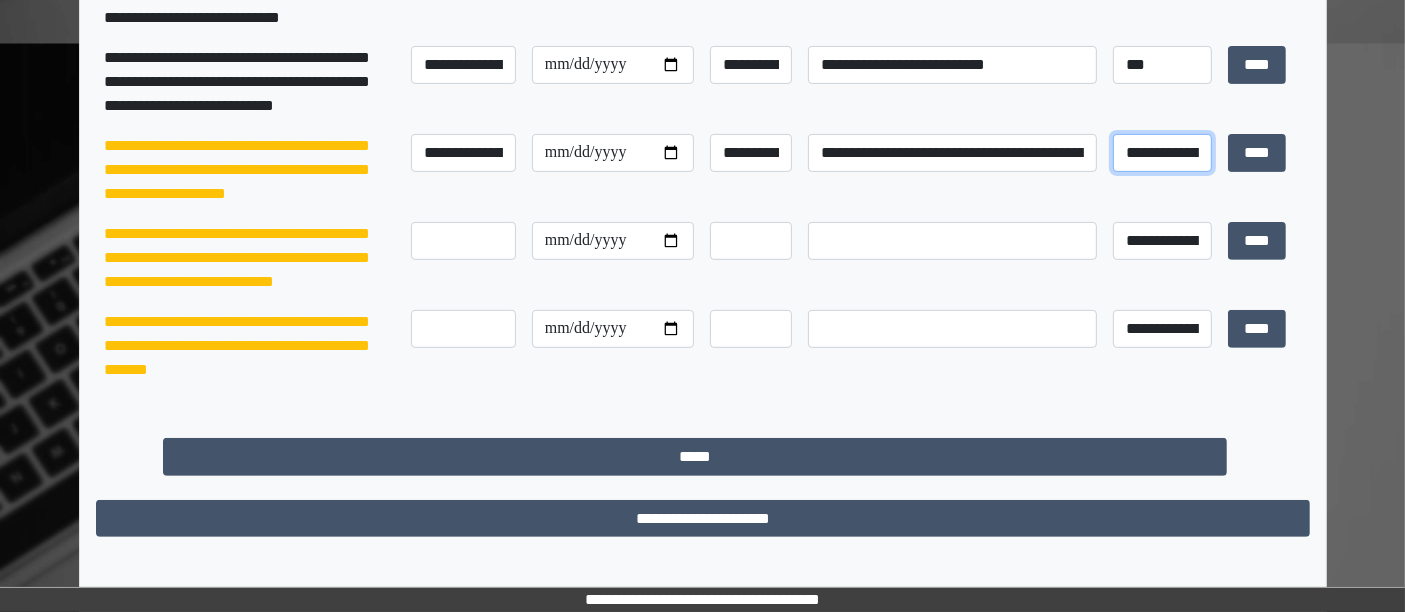 click on "**********" at bounding box center [1162, 152] 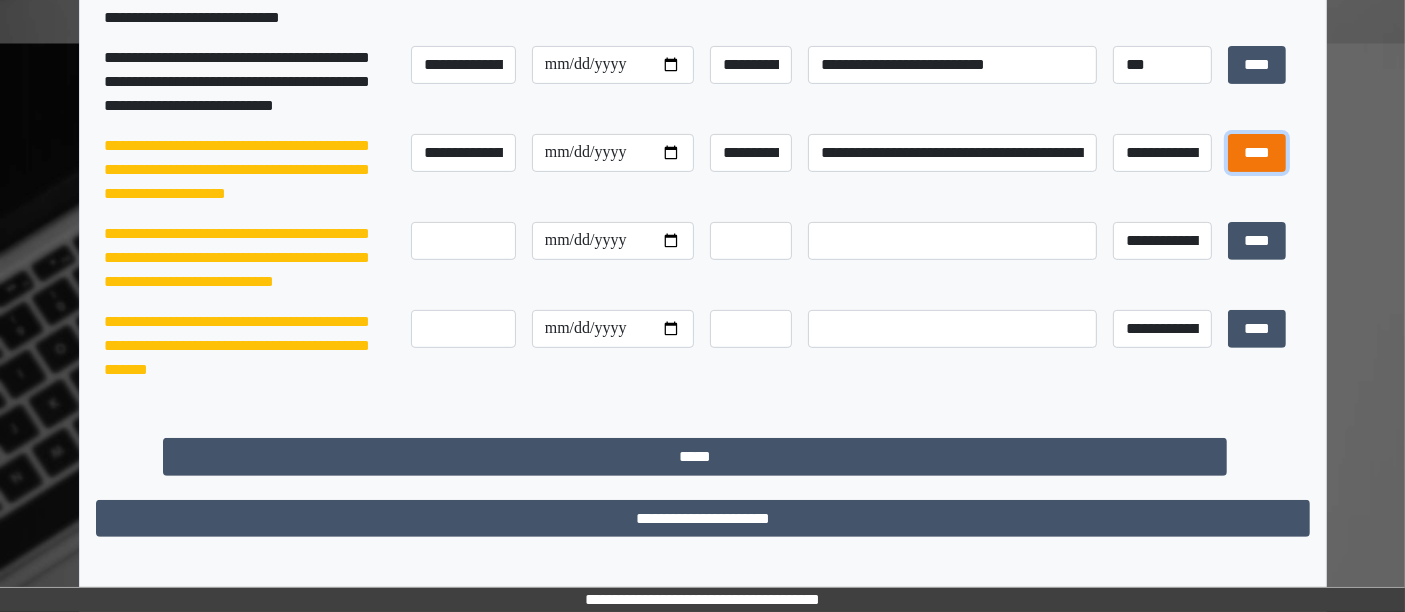 click on "****" at bounding box center (1257, 152) 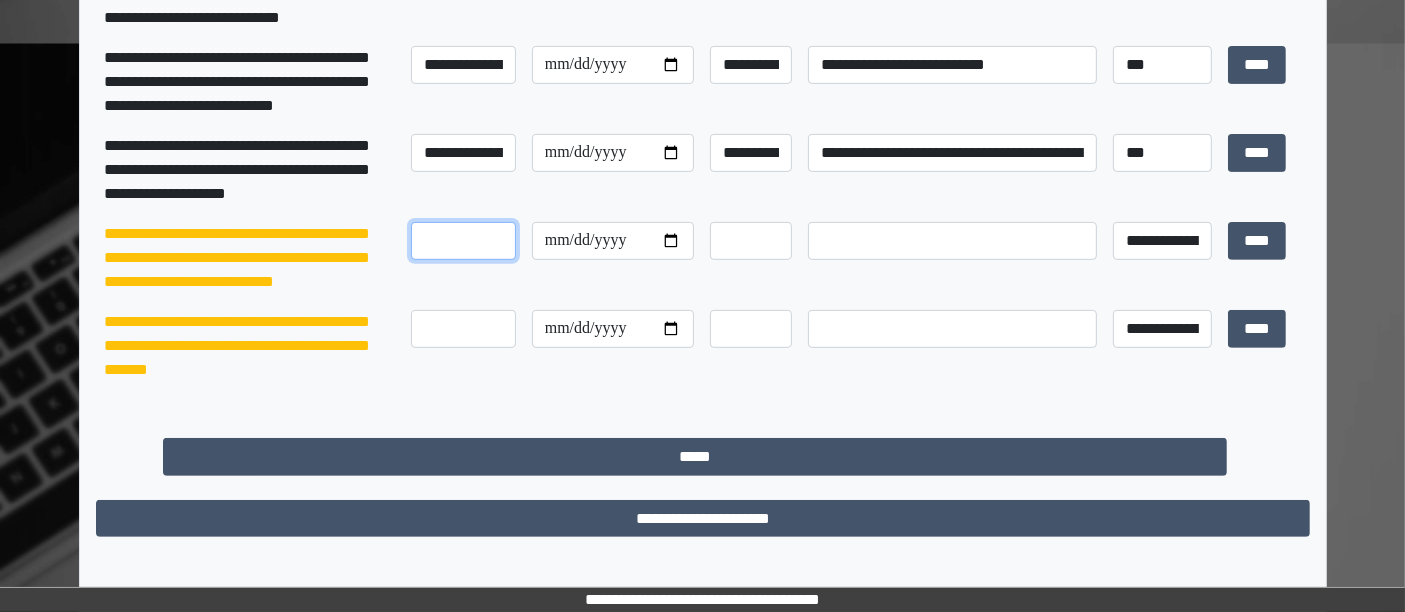 click at bounding box center [463, 241] 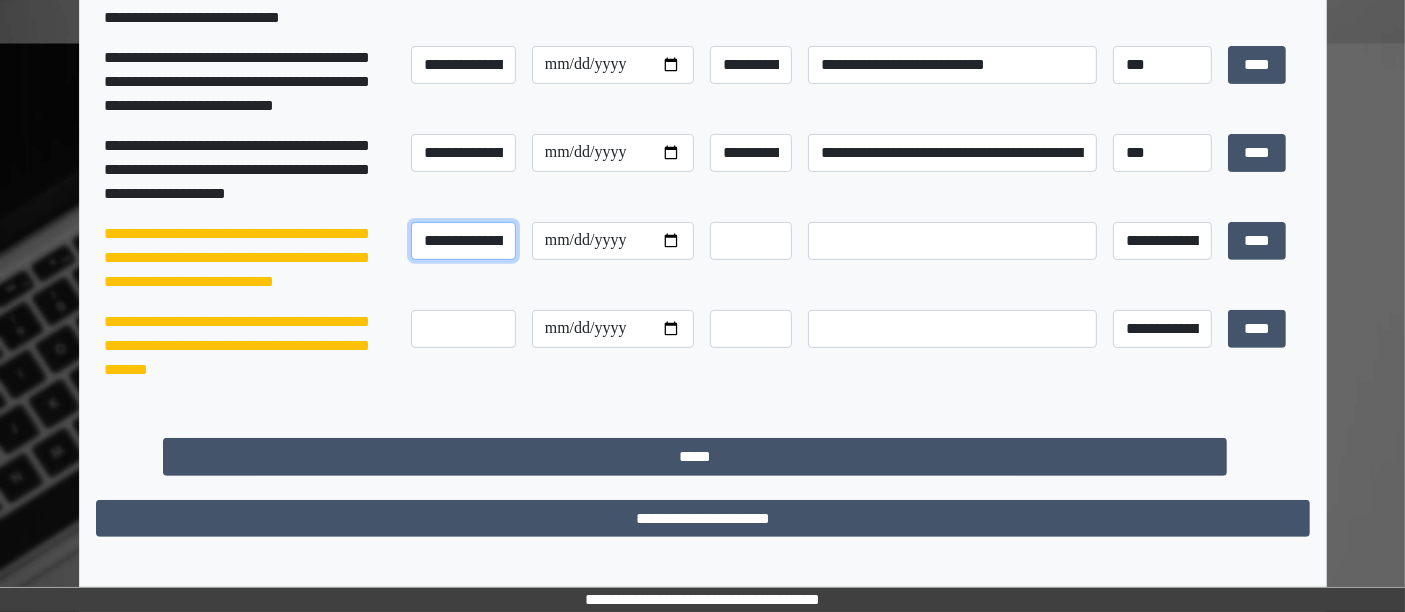 scroll, scrollTop: 0, scrollLeft: 29, axis: horizontal 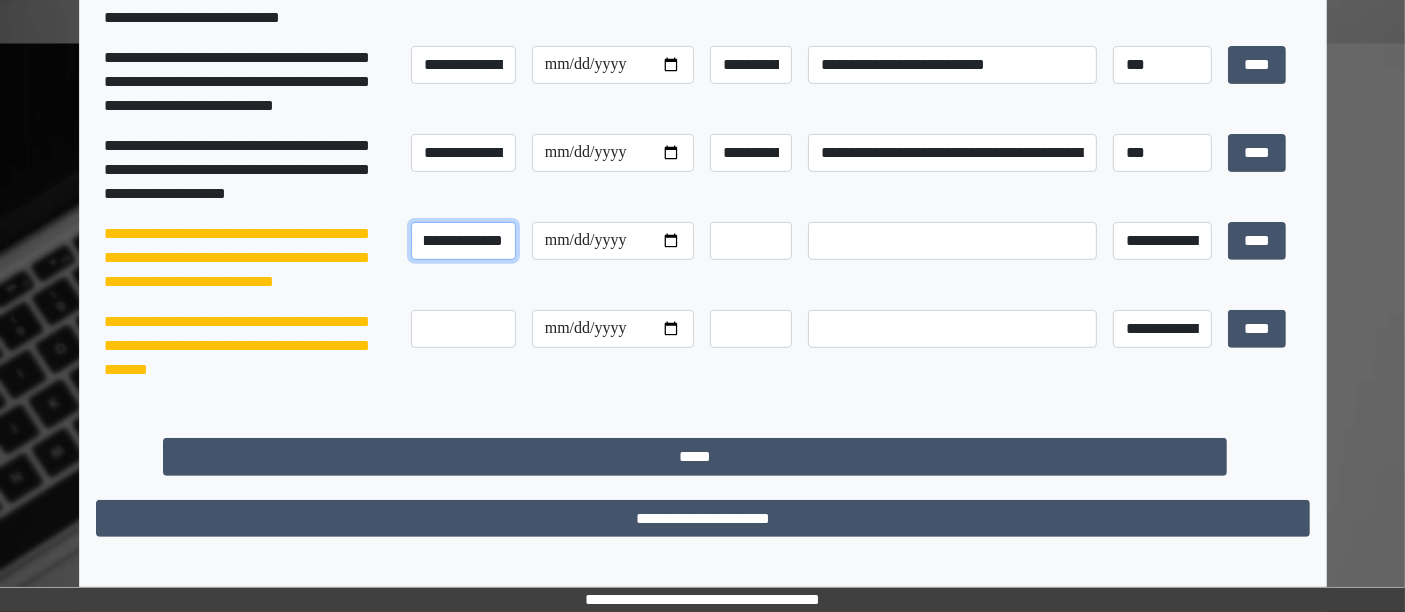 click on "**********" at bounding box center (463, 240) 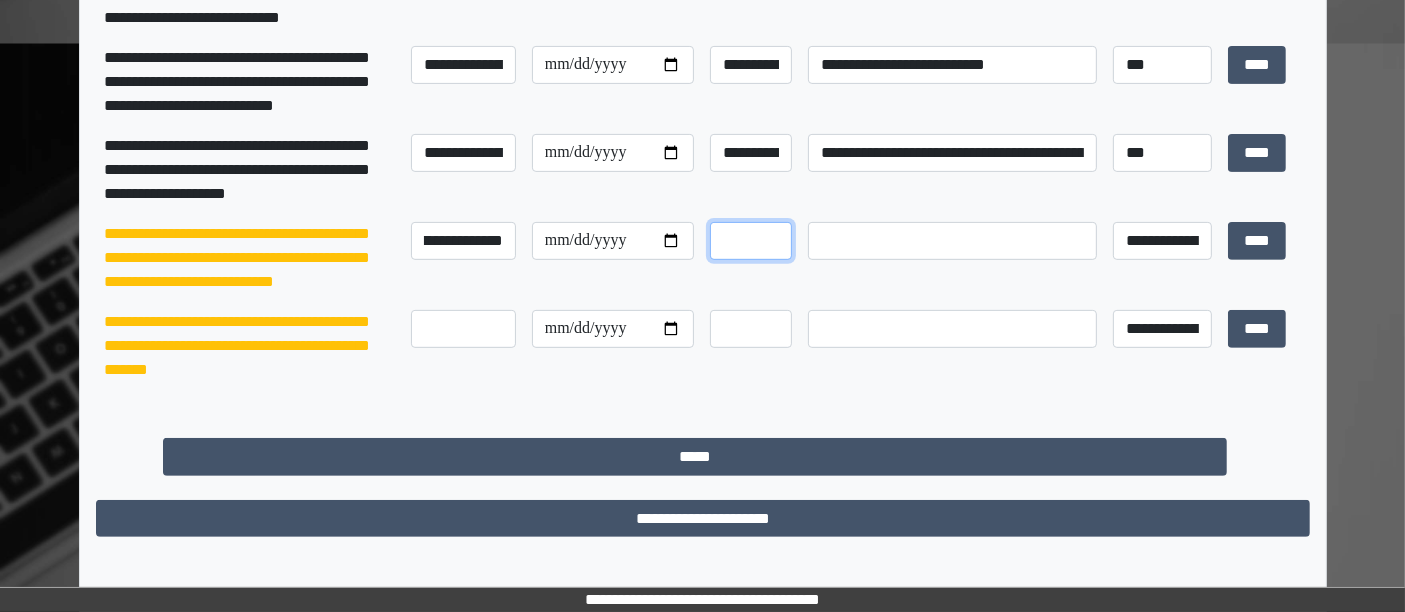 scroll, scrollTop: 0, scrollLeft: 0, axis: both 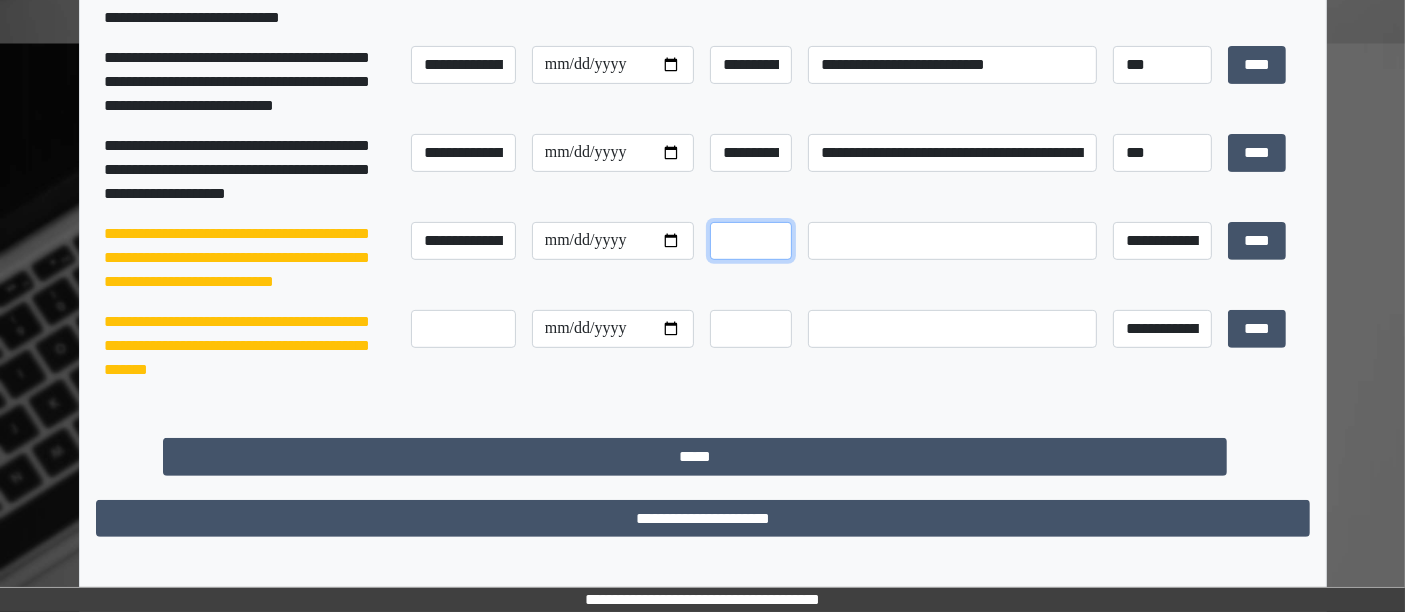 click at bounding box center [751, 241] 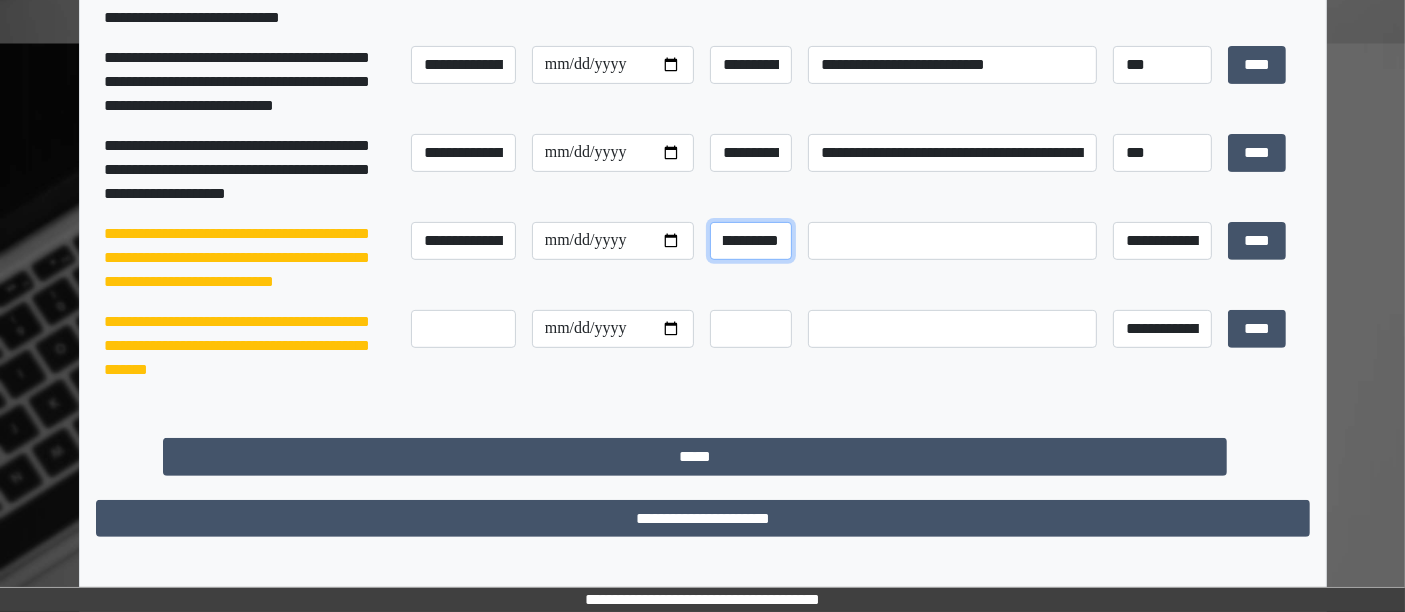 scroll, scrollTop: 0, scrollLeft: 27, axis: horizontal 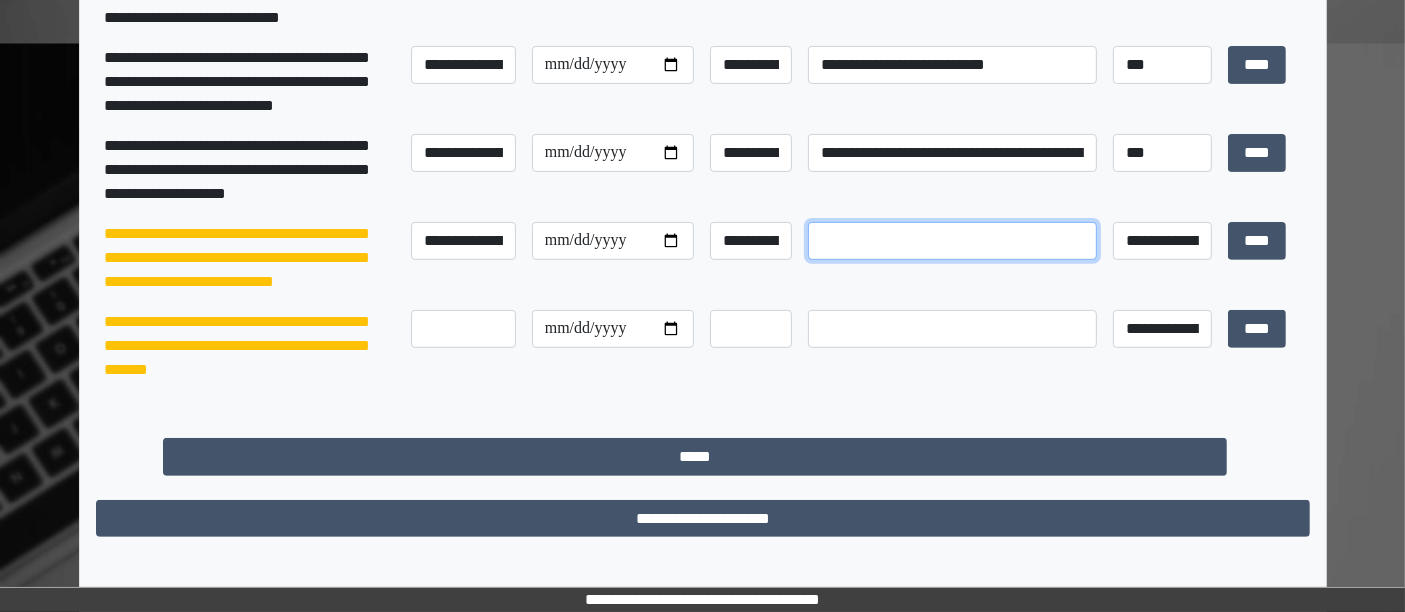 click at bounding box center (952, 241) 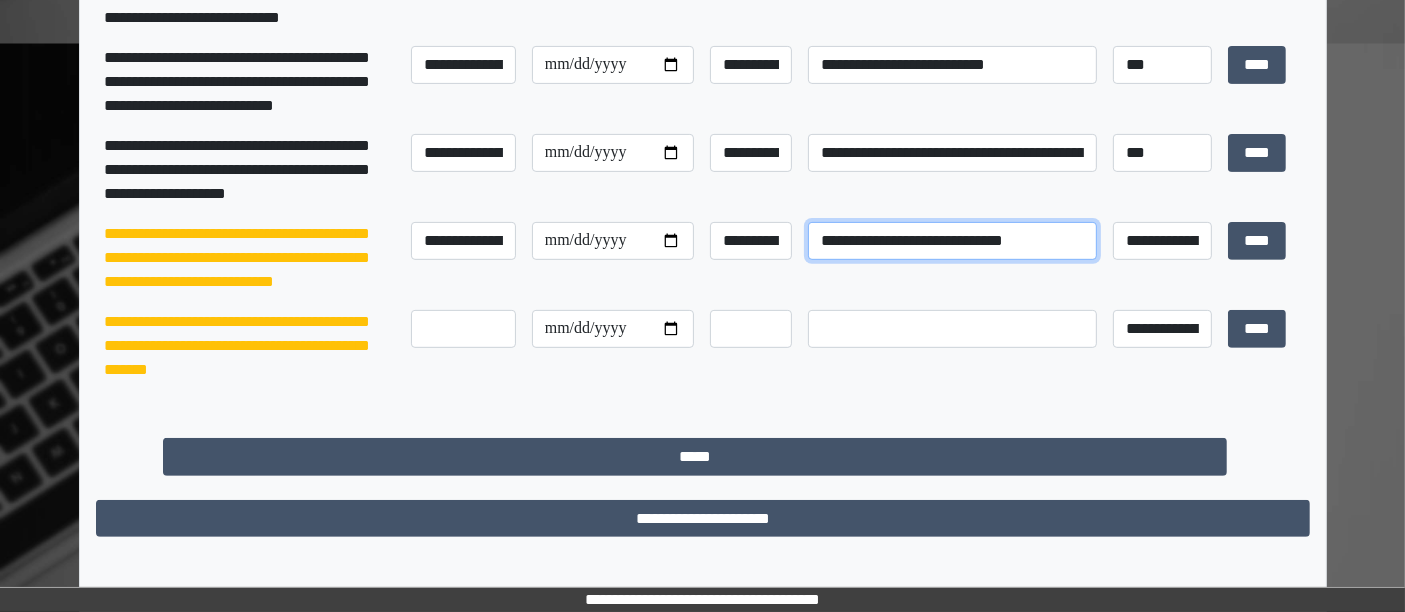 type on "**********" 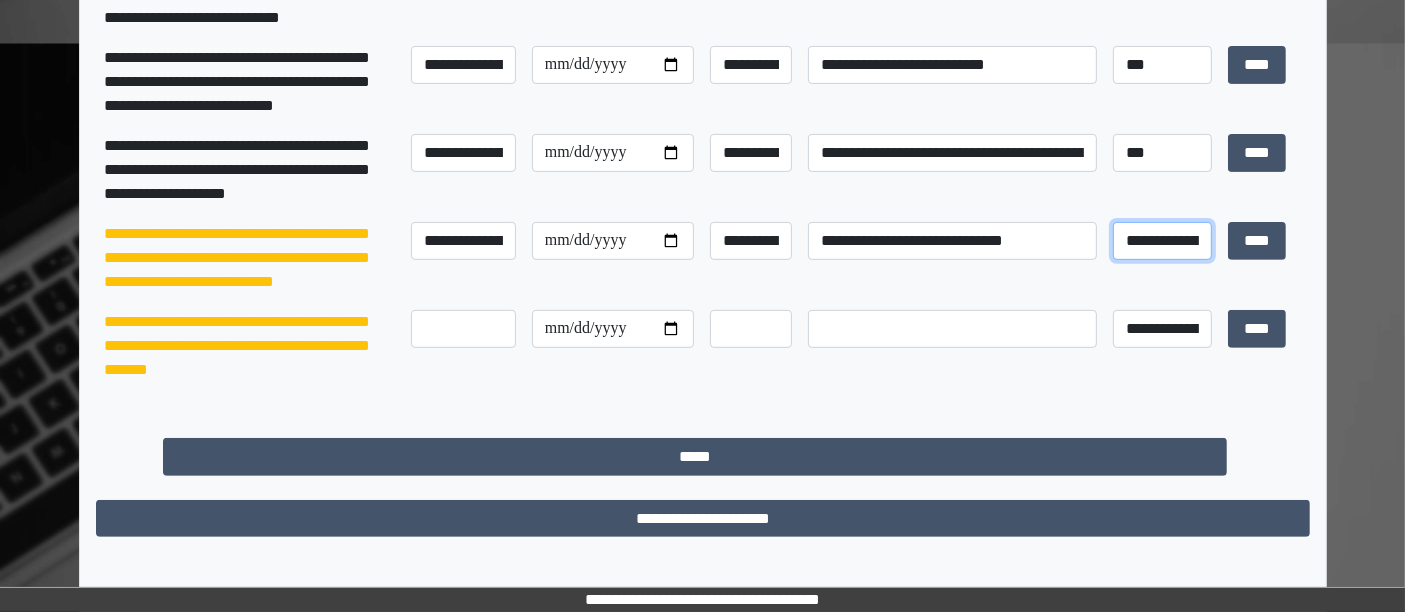 click on "**********" at bounding box center (1162, 240) 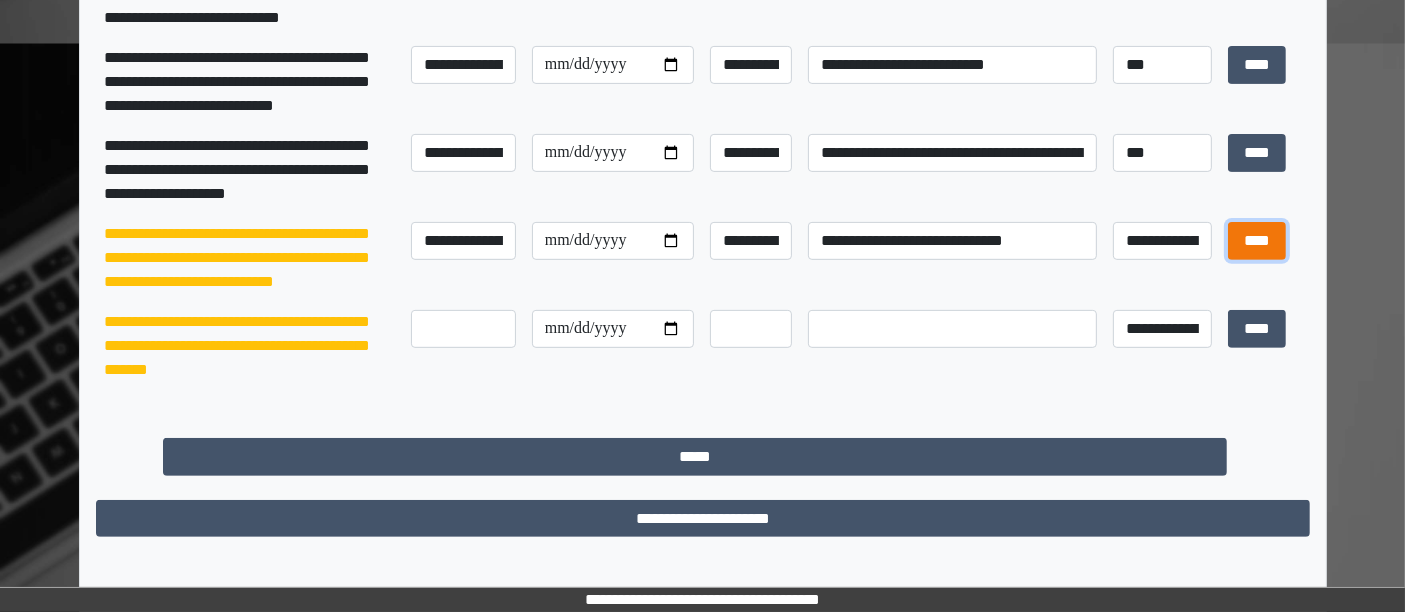 click on "****" at bounding box center (1257, 240) 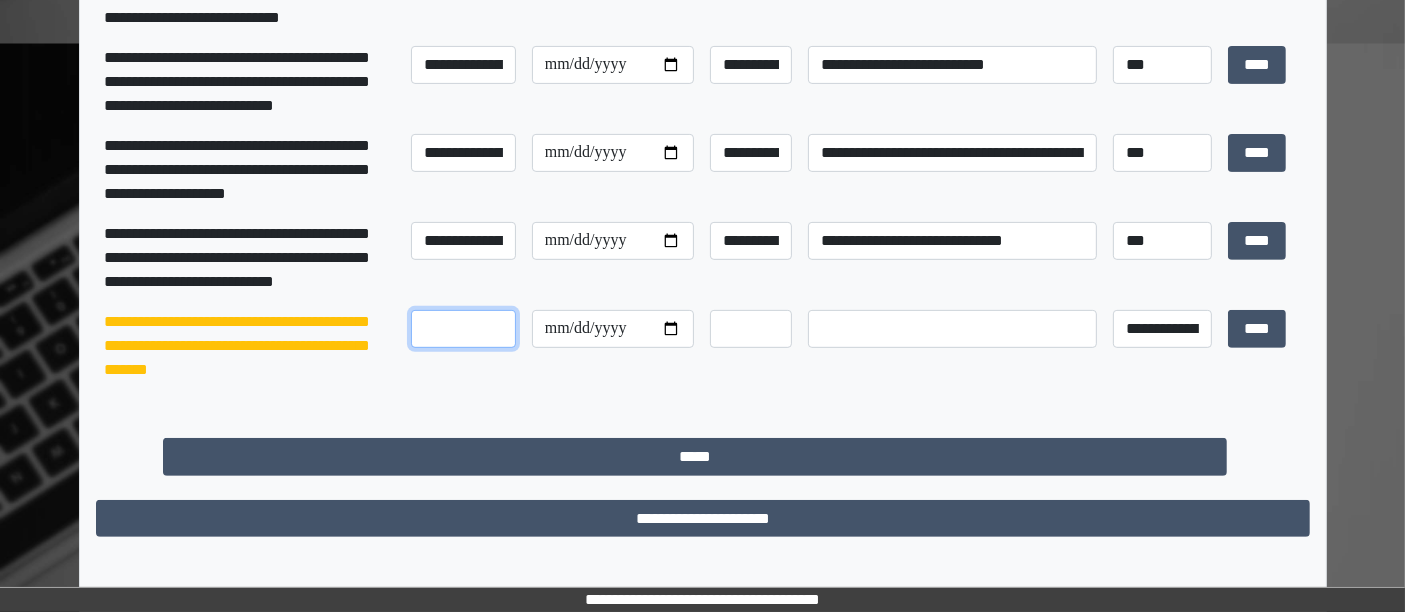 click at bounding box center (463, 329) 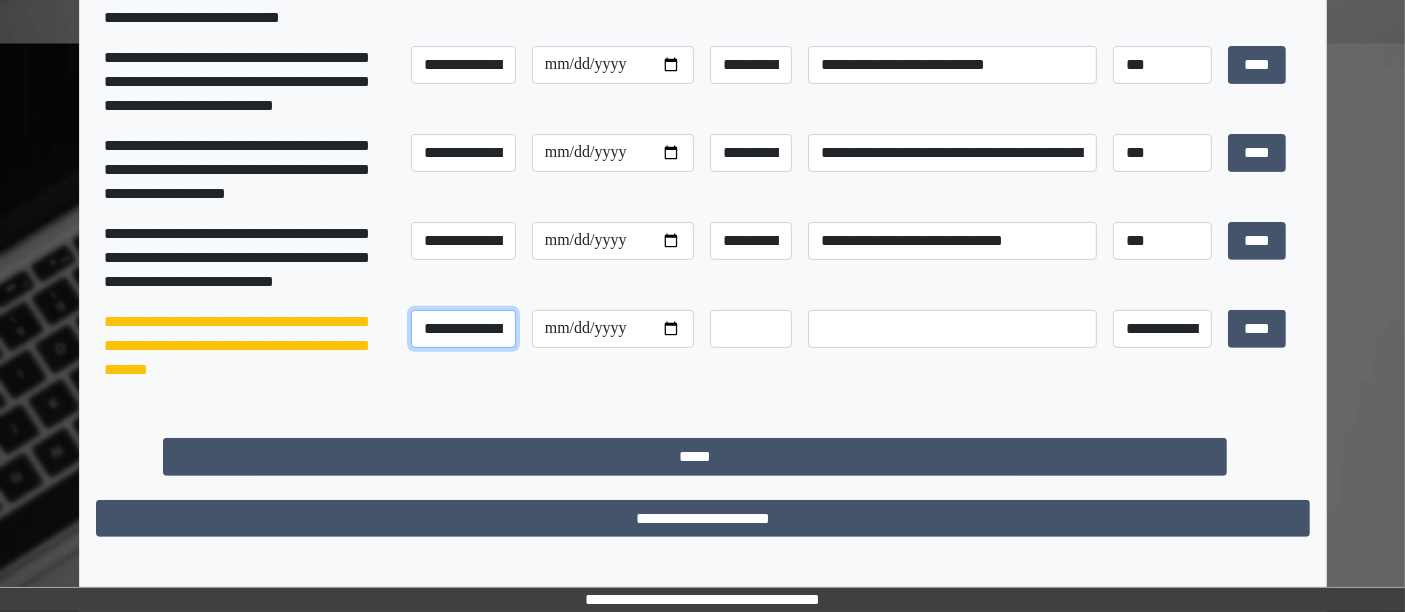 scroll, scrollTop: 0, scrollLeft: 29, axis: horizontal 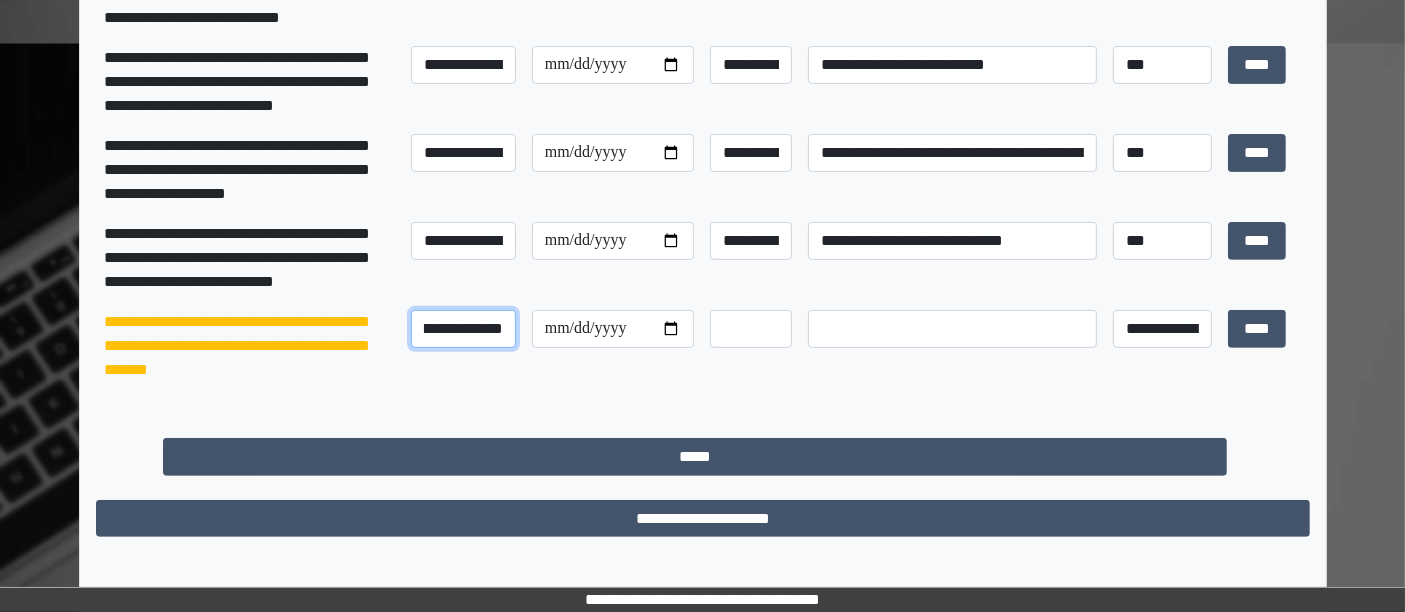 type on "**********" 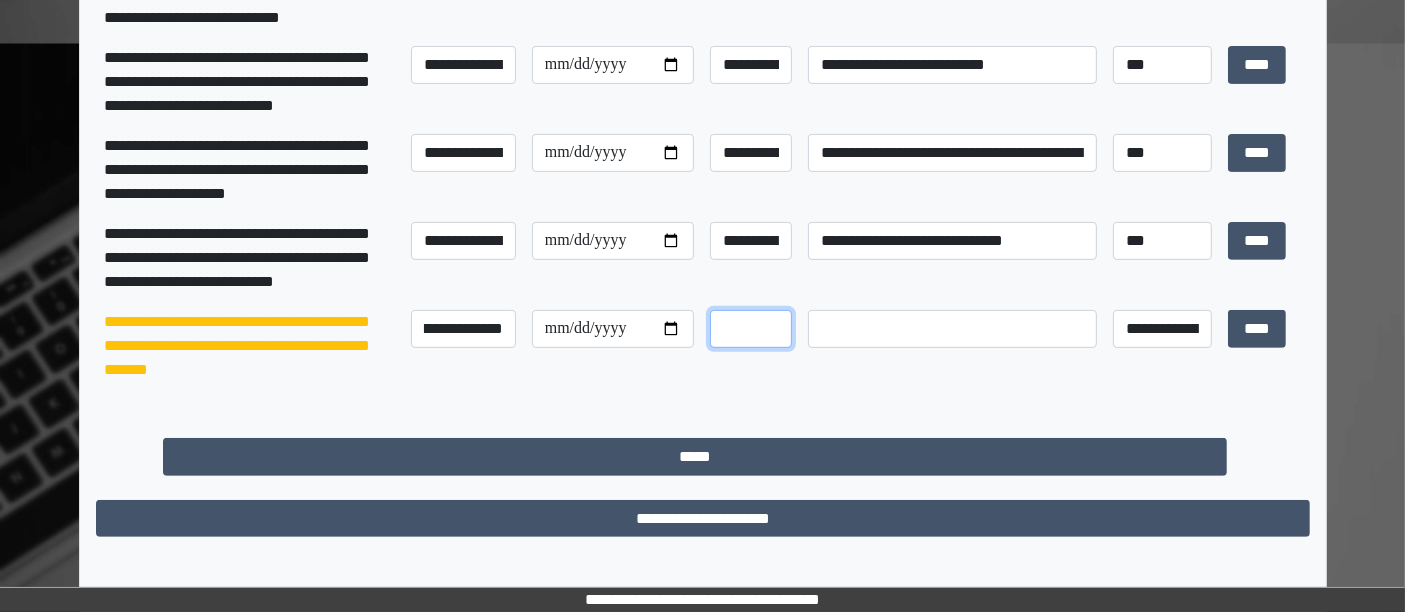 scroll, scrollTop: 0, scrollLeft: 0, axis: both 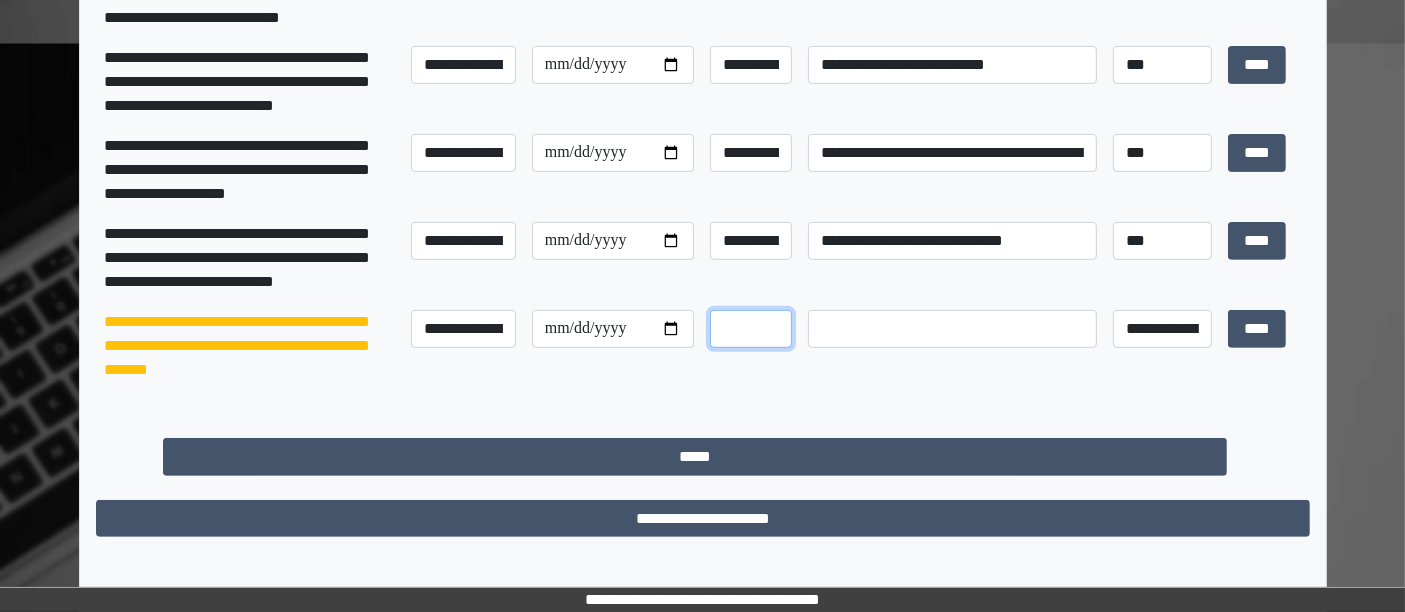 click at bounding box center [751, 329] 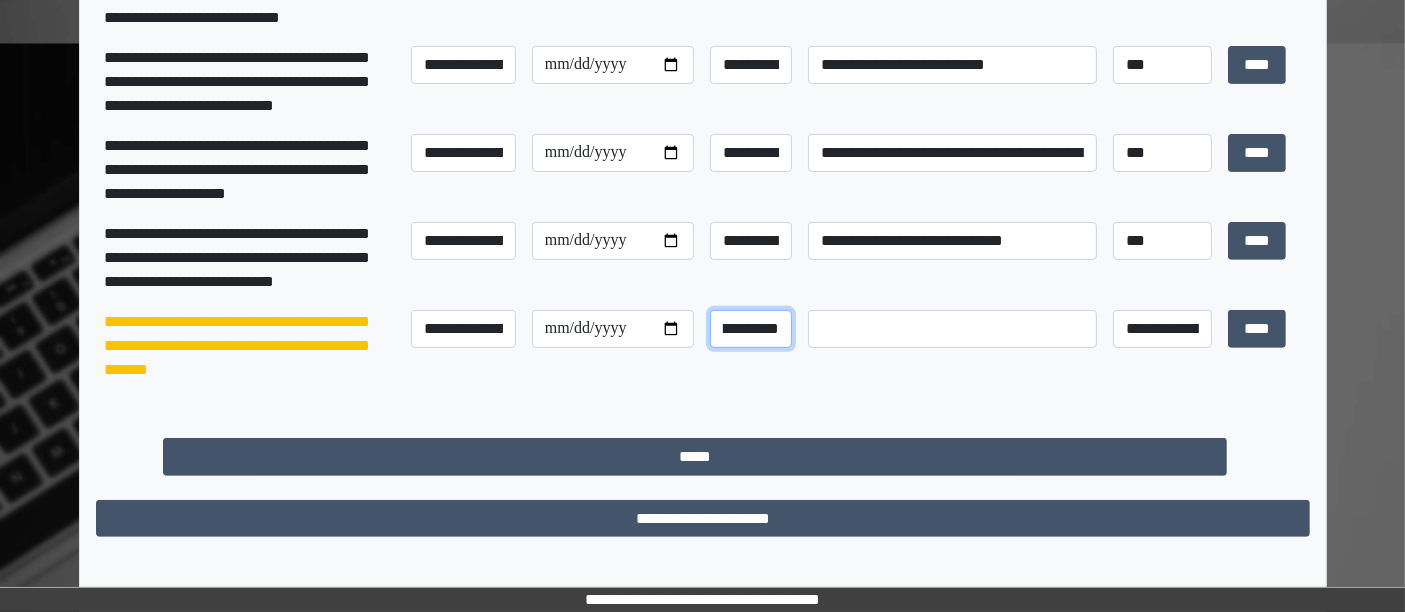 scroll, scrollTop: 0, scrollLeft: 68, axis: horizontal 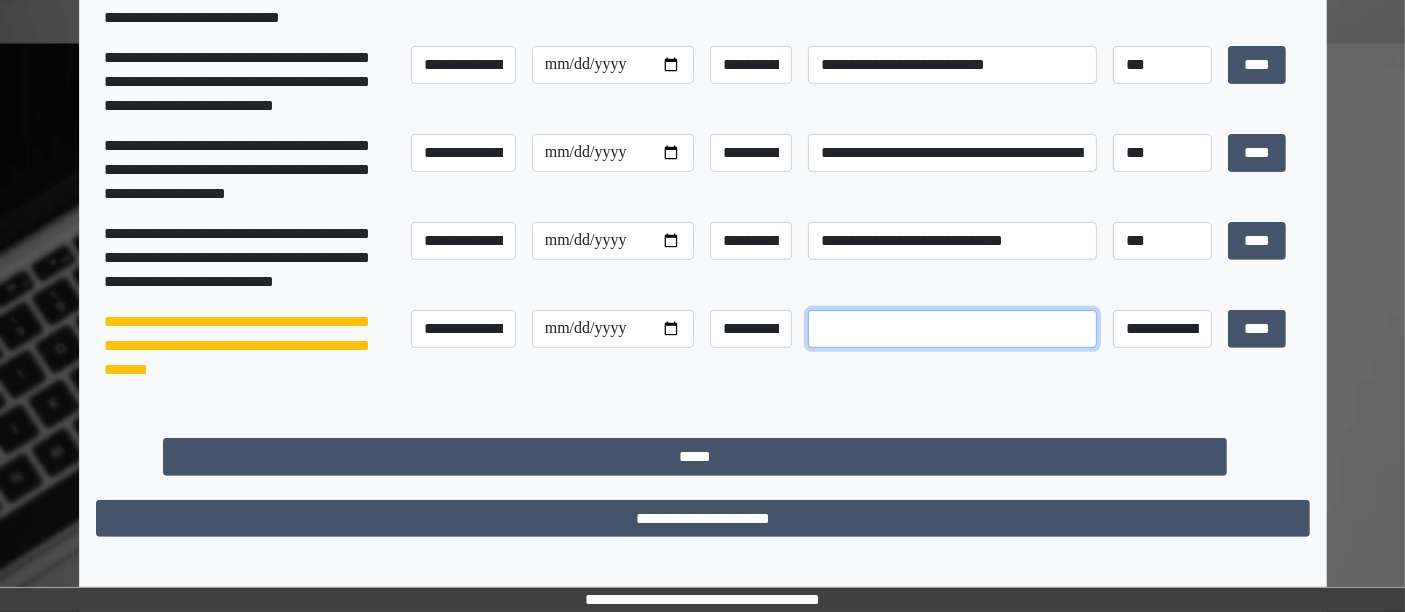 click at bounding box center [952, 329] 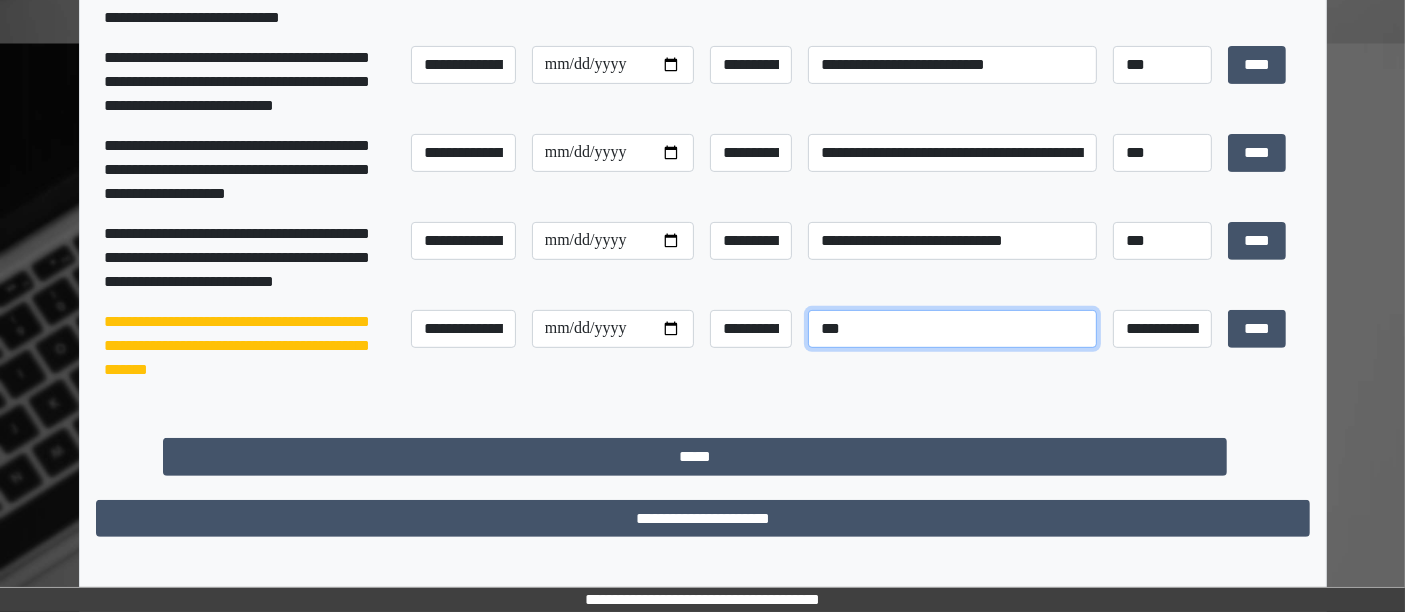 type on "***" 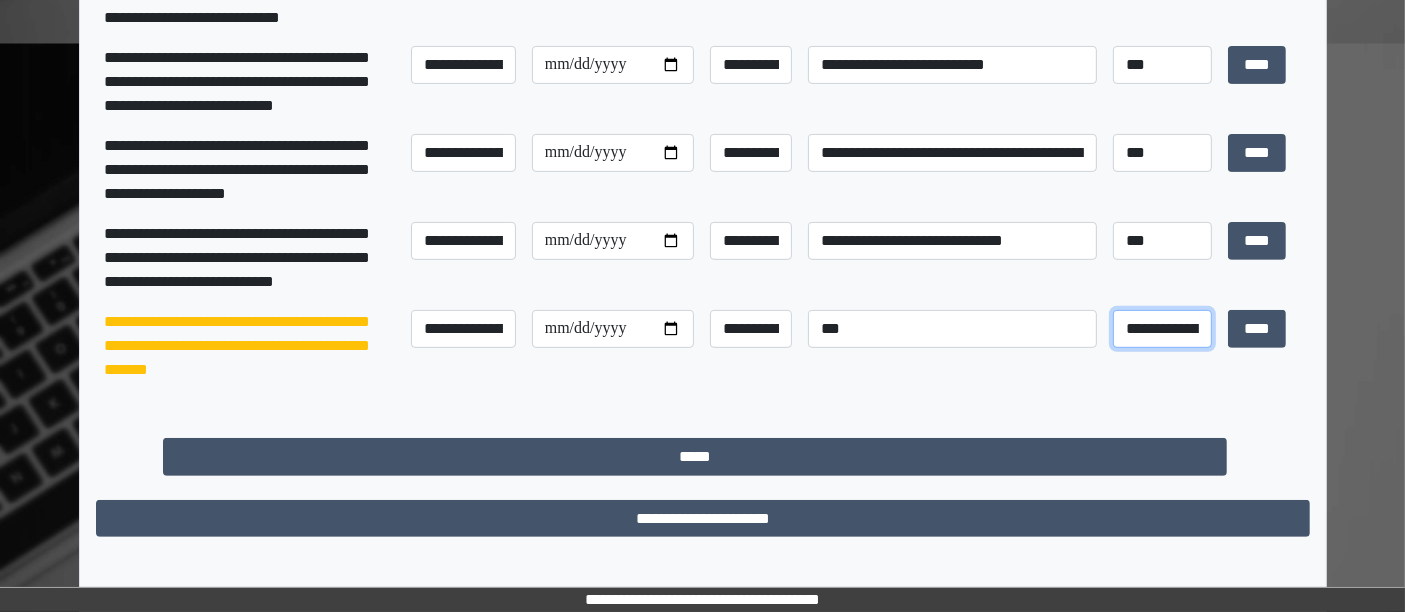 click on "**********" at bounding box center (1162, 328) 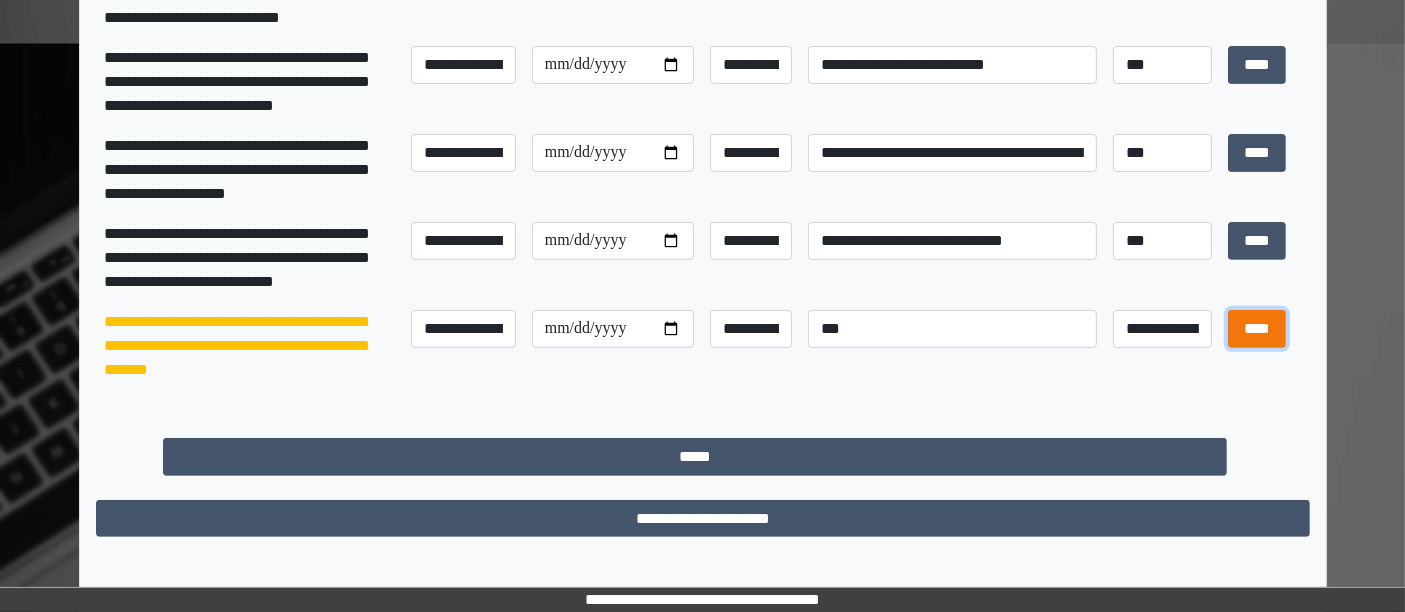 click on "****" at bounding box center [1257, 328] 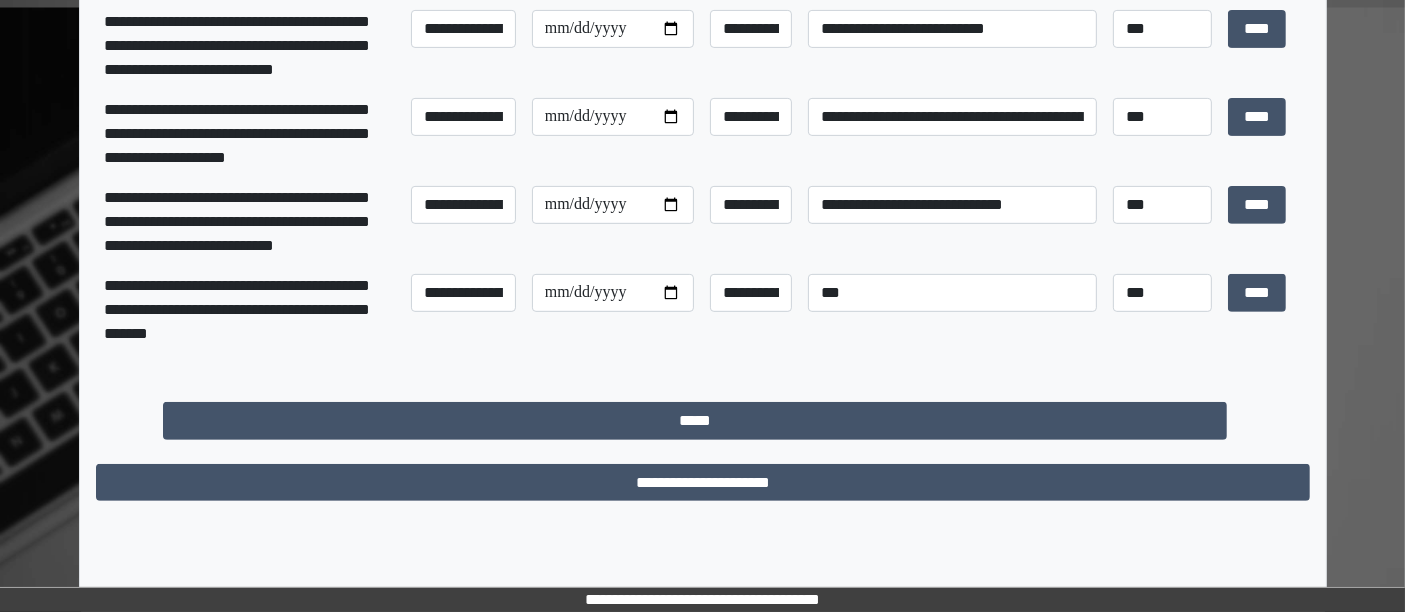scroll, scrollTop: 763, scrollLeft: 0, axis: vertical 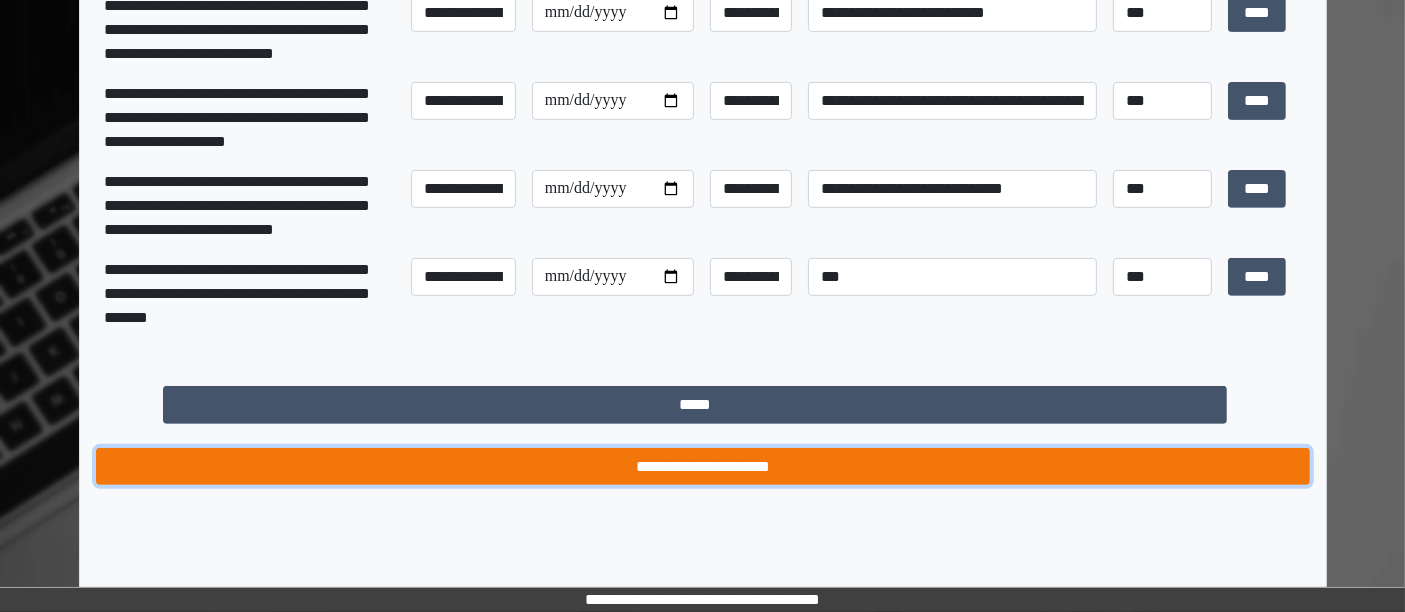 click on "**********" at bounding box center [703, 466] 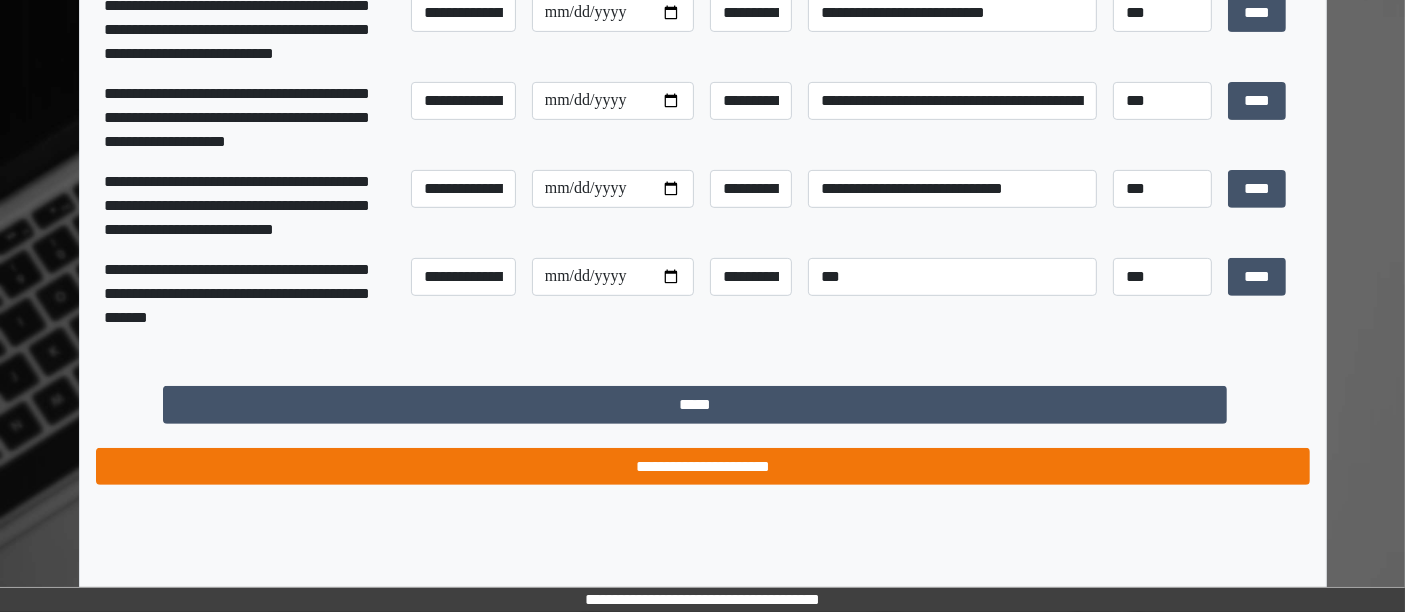 scroll, scrollTop: 0, scrollLeft: 0, axis: both 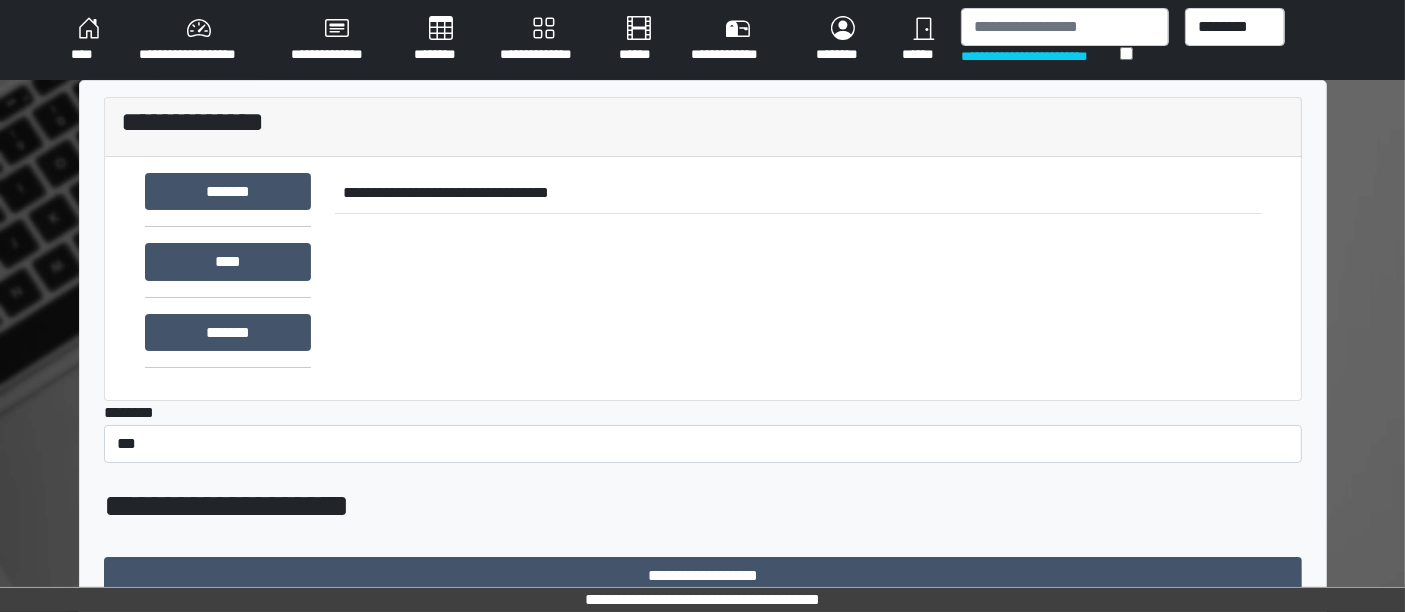 click on "******" at bounding box center (924, 40) 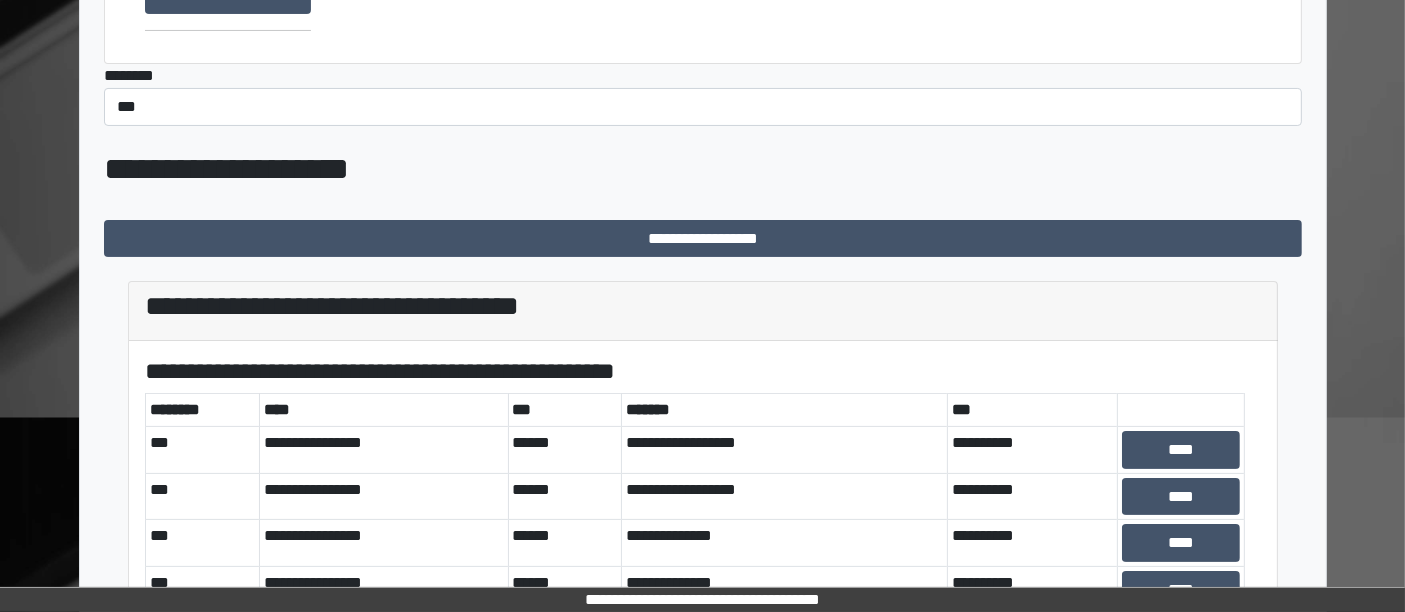 scroll, scrollTop: 414, scrollLeft: 0, axis: vertical 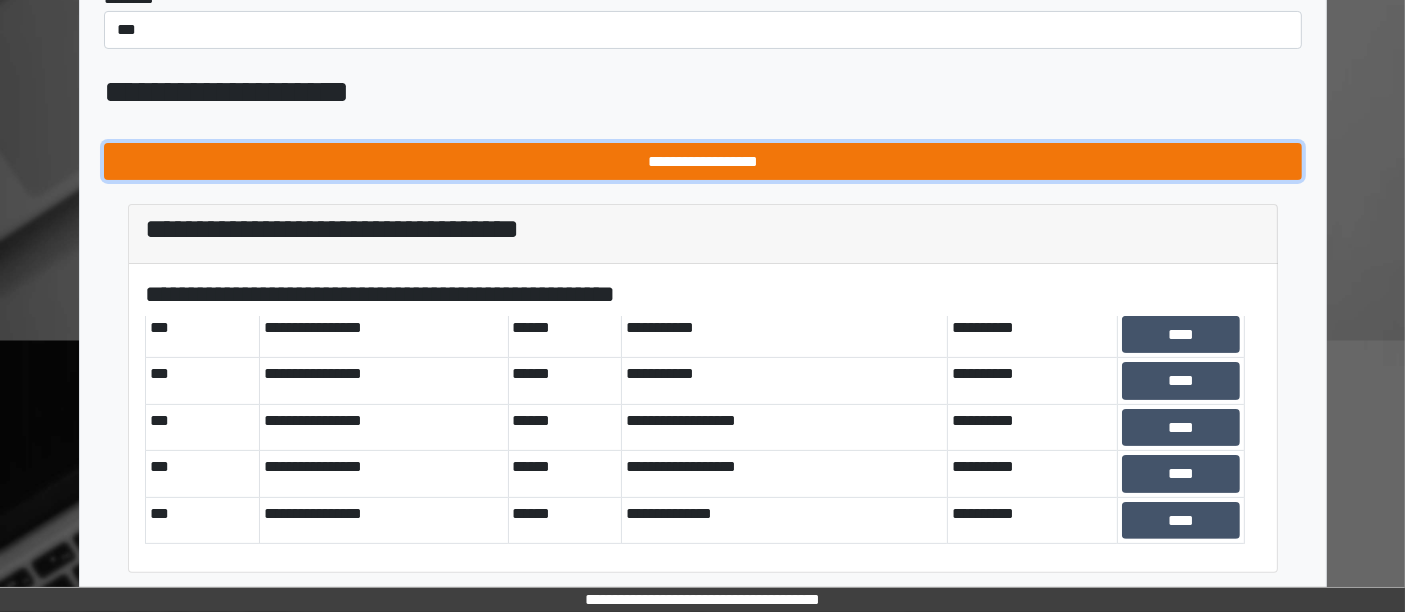 click on "**********" at bounding box center (703, 161) 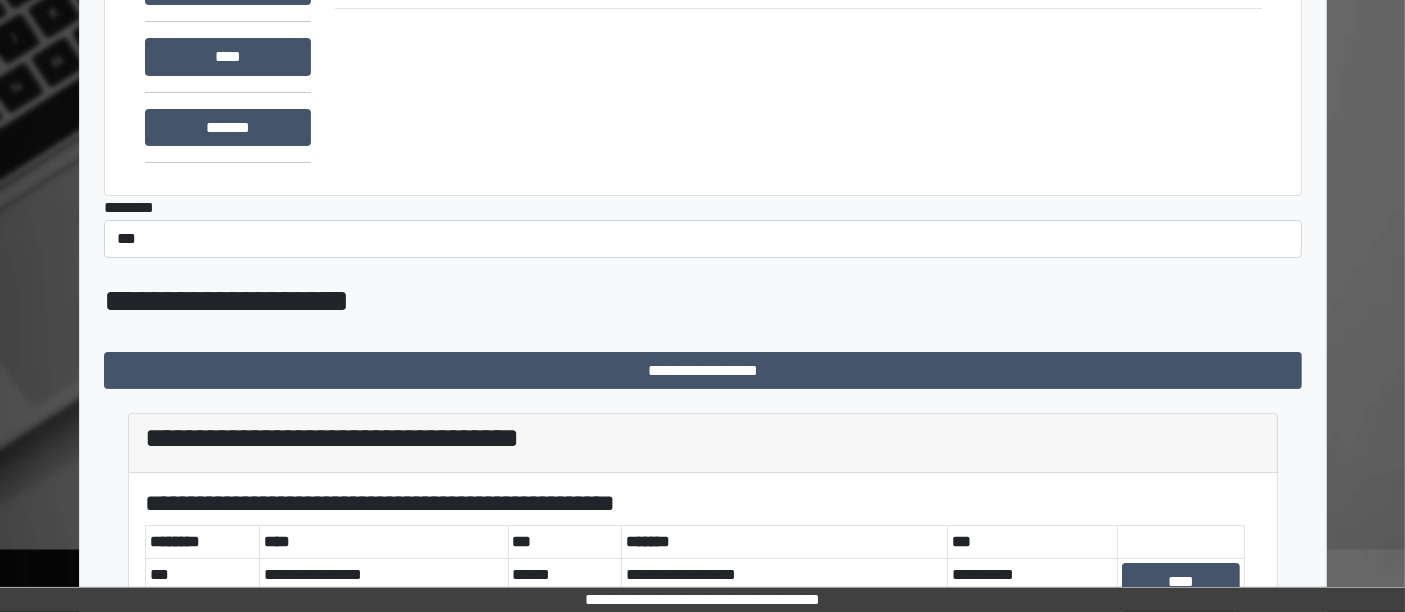 scroll, scrollTop: 0, scrollLeft: 0, axis: both 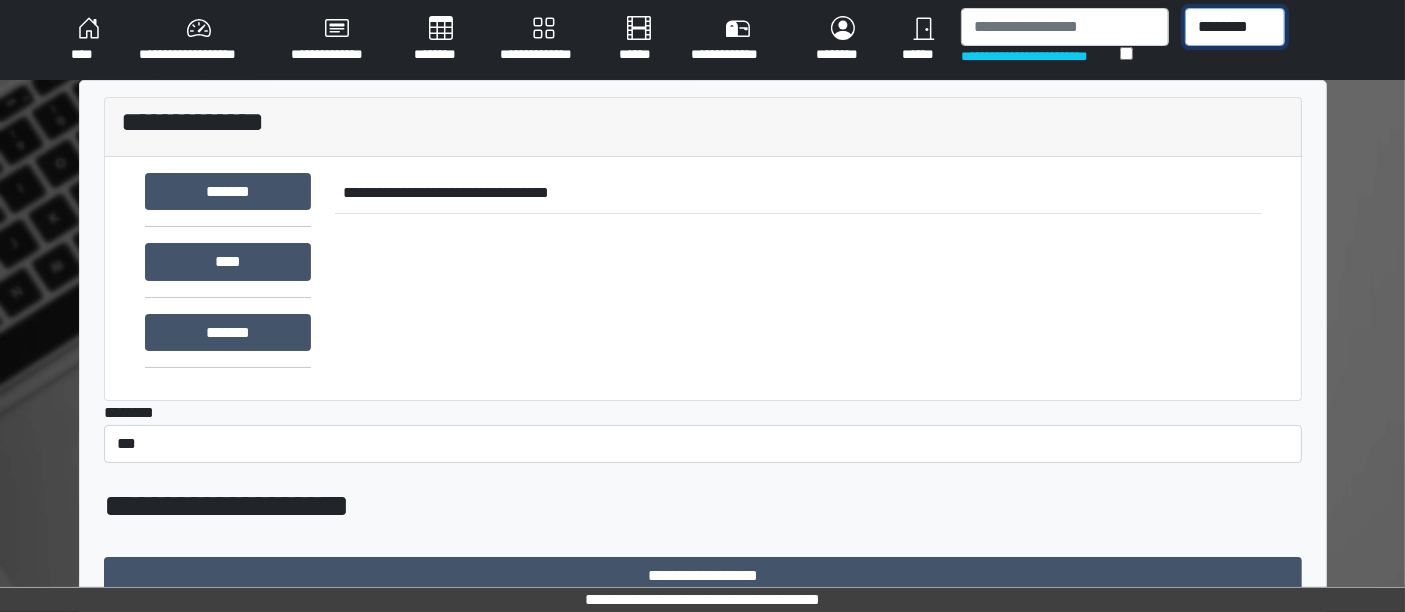 click on "******** *** ******** *** ******** ***** ***" at bounding box center (1235, 27) 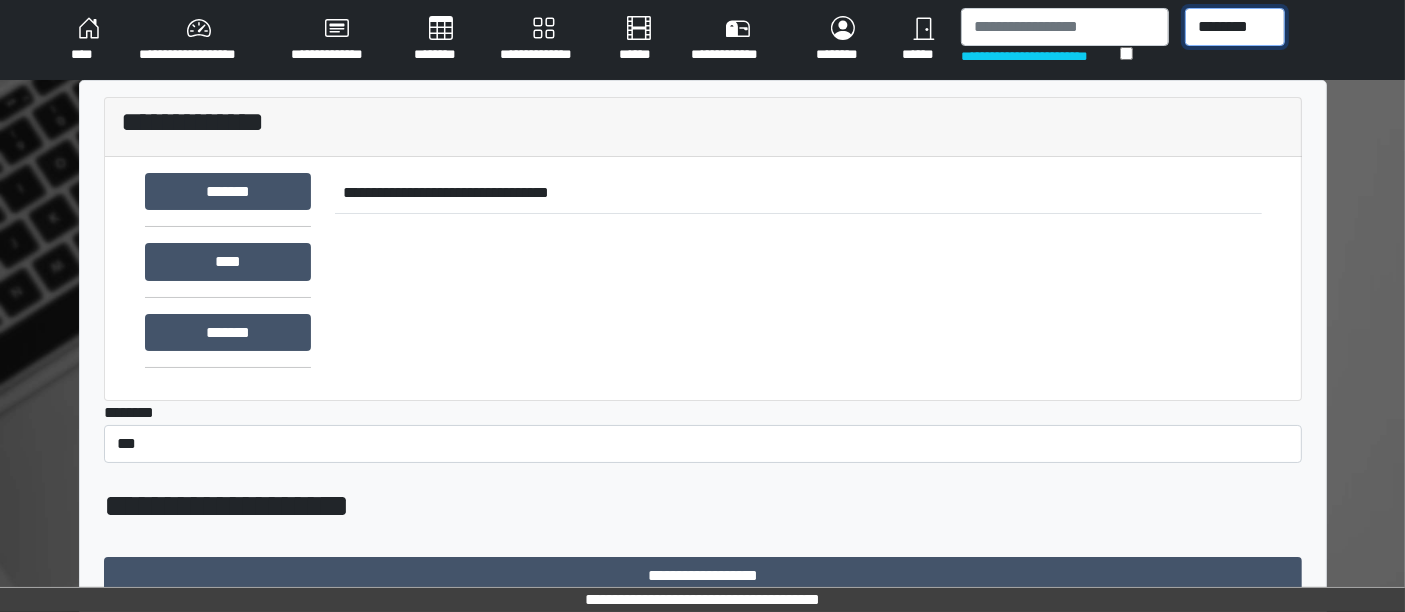 select on "***" 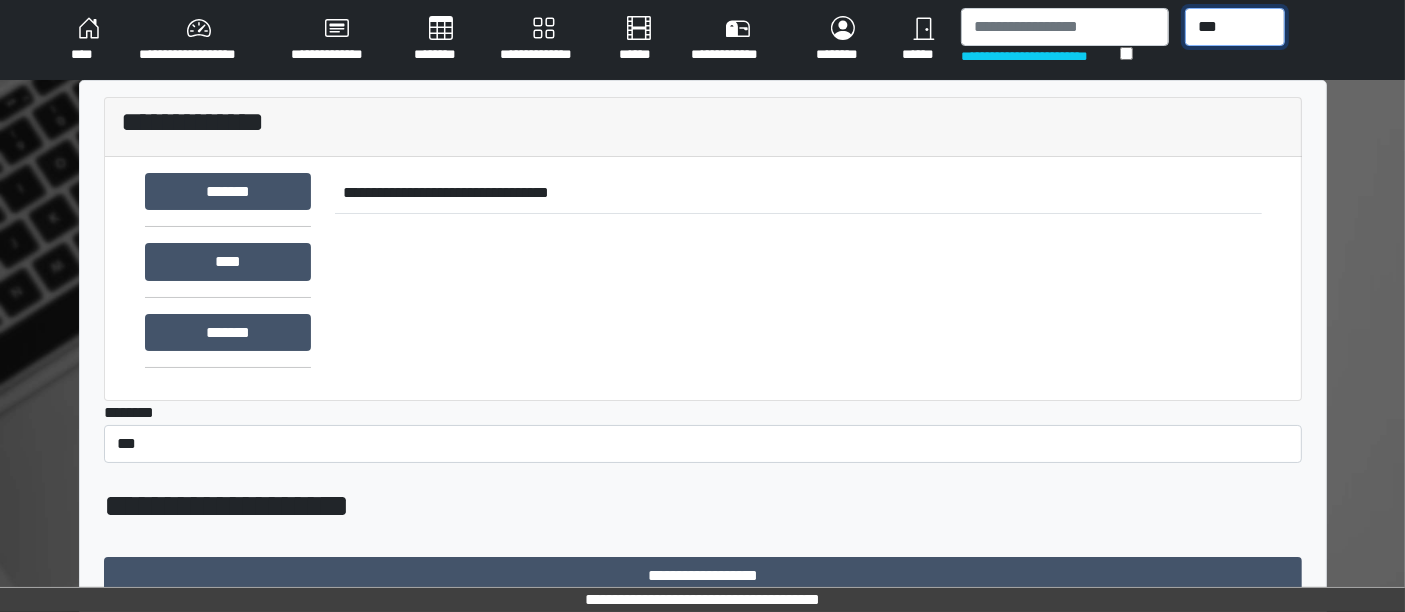 click on "******** *** ******** *** ******** ***** ***" at bounding box center (1235, 27) 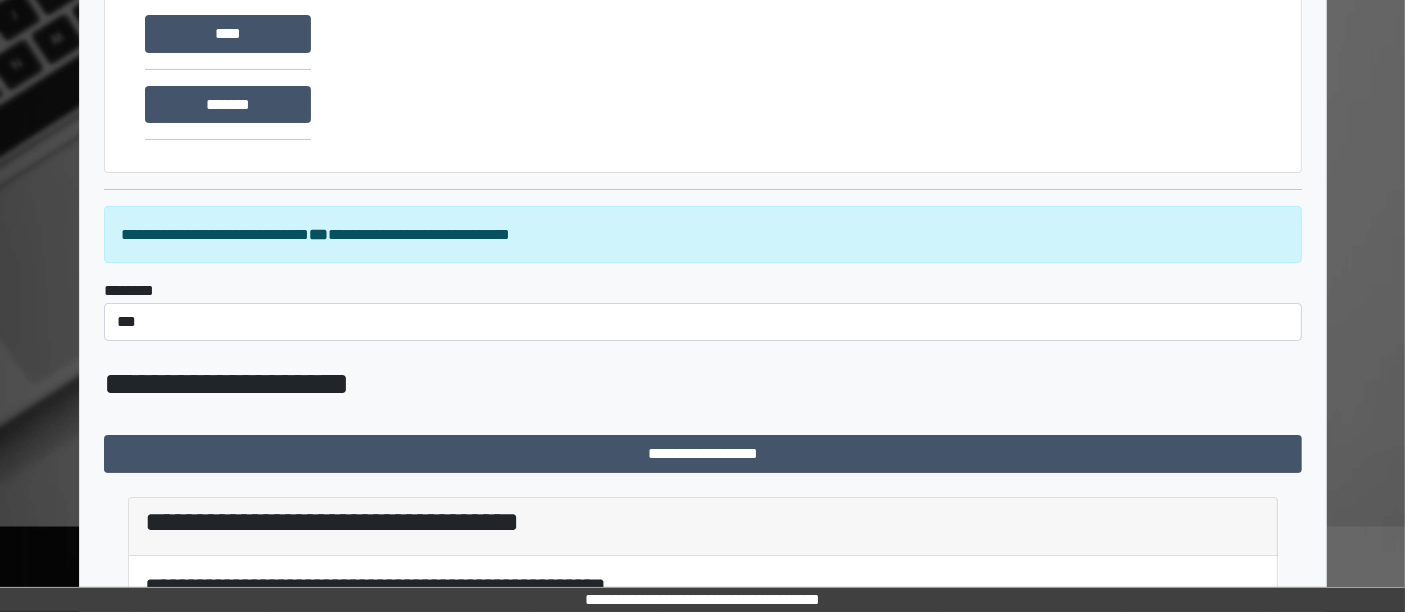 scroll, scrollTop: 432, scrollLeft: 0, axis: vertical 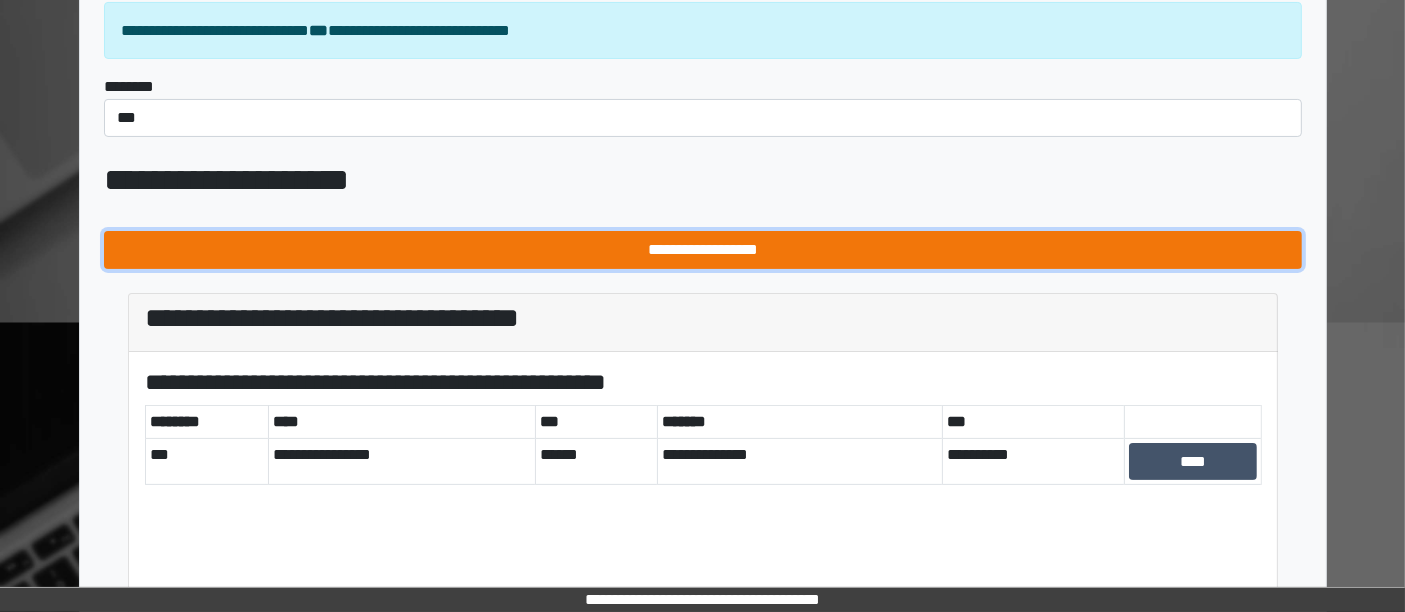 click on "**********" at bounding box center (703, 249) 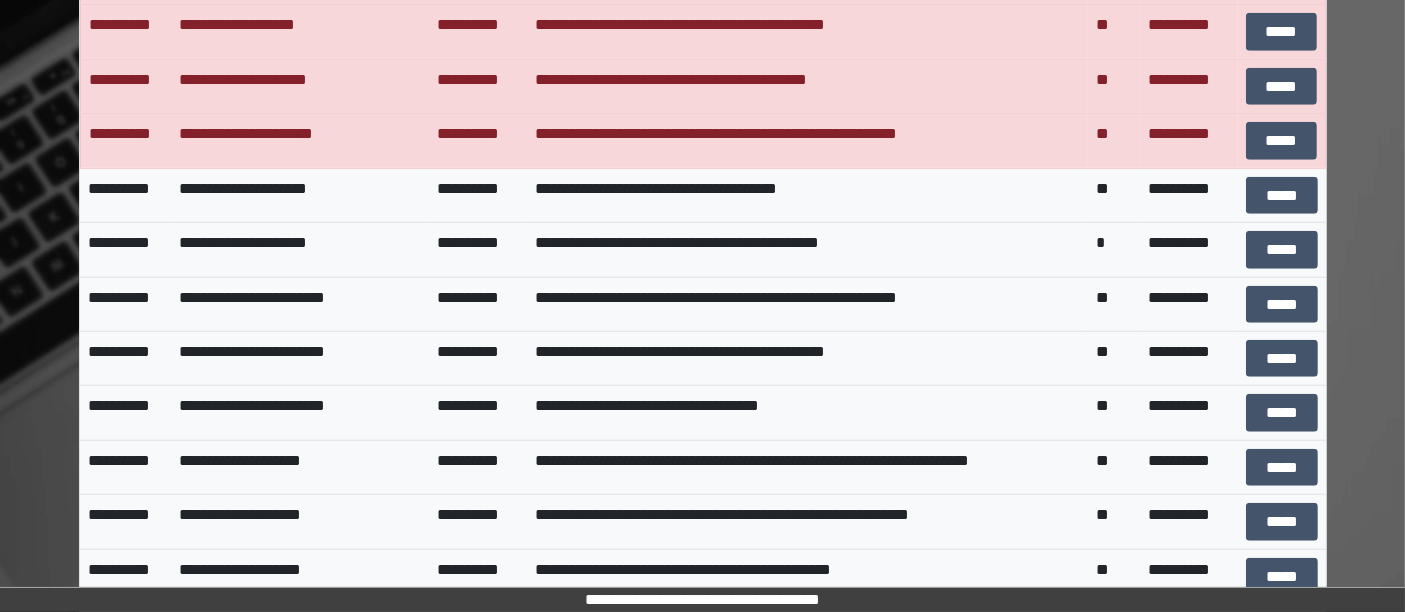 scroll, scrollTop: 1795, scrollLeft: 0, axis: vertical 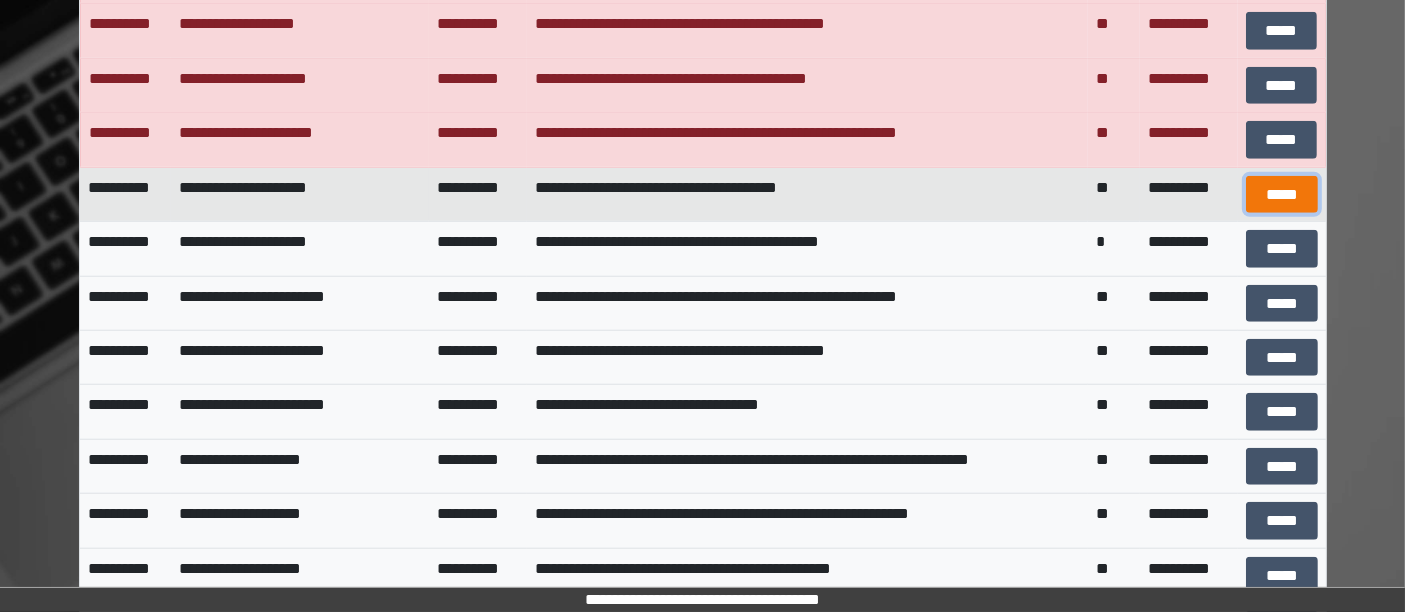 click on "*****" at bounding box center [1282, 194] 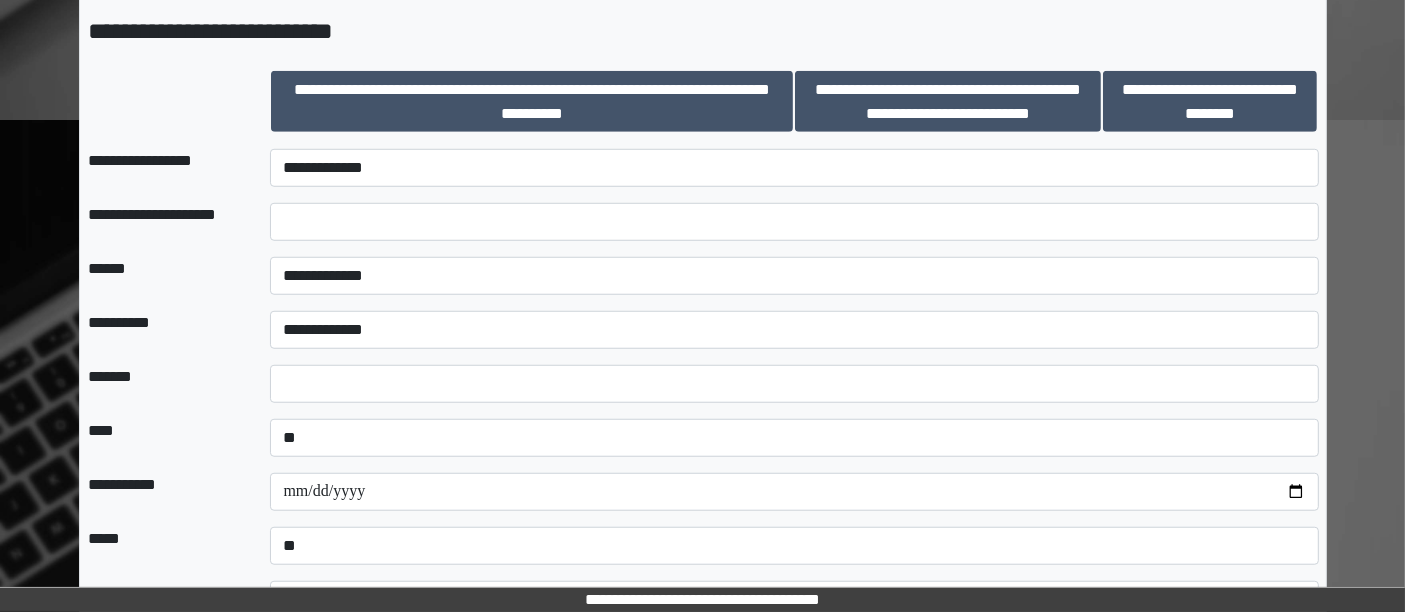 scroll, scrollTop: 1677, scrollLeft: 0, axis: vertical 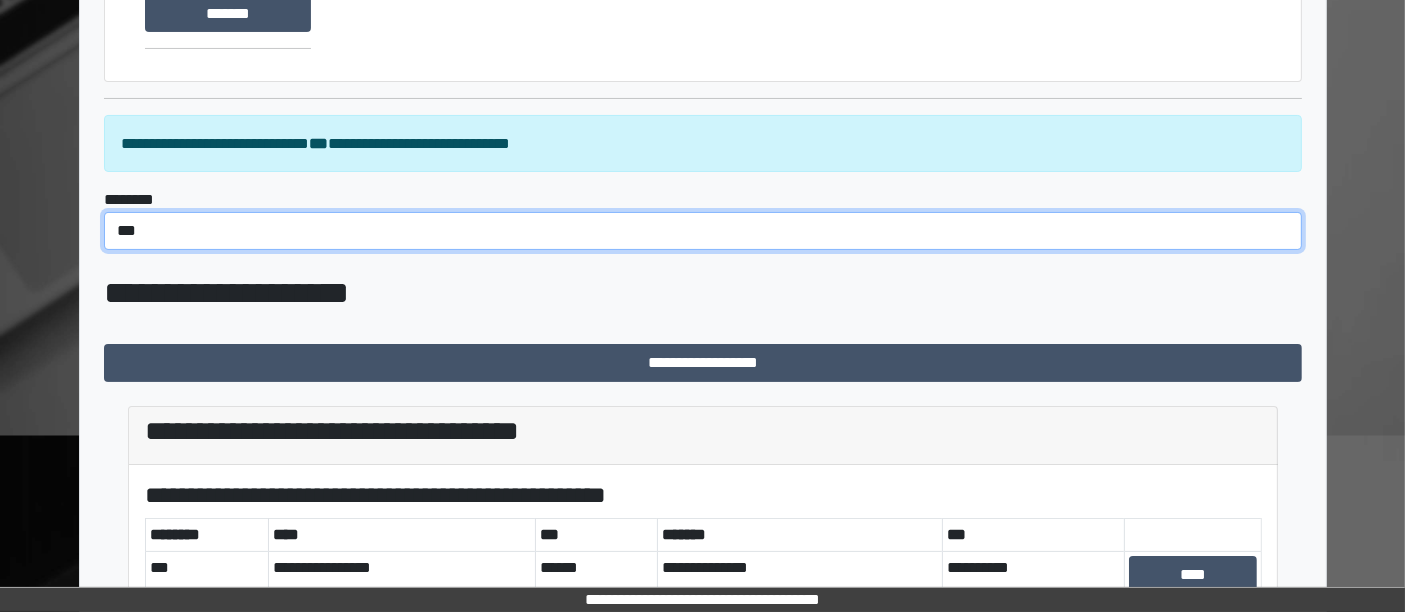 click on "*** *** ******** *** ******** ***** ***" at bounding box center (703, 231) 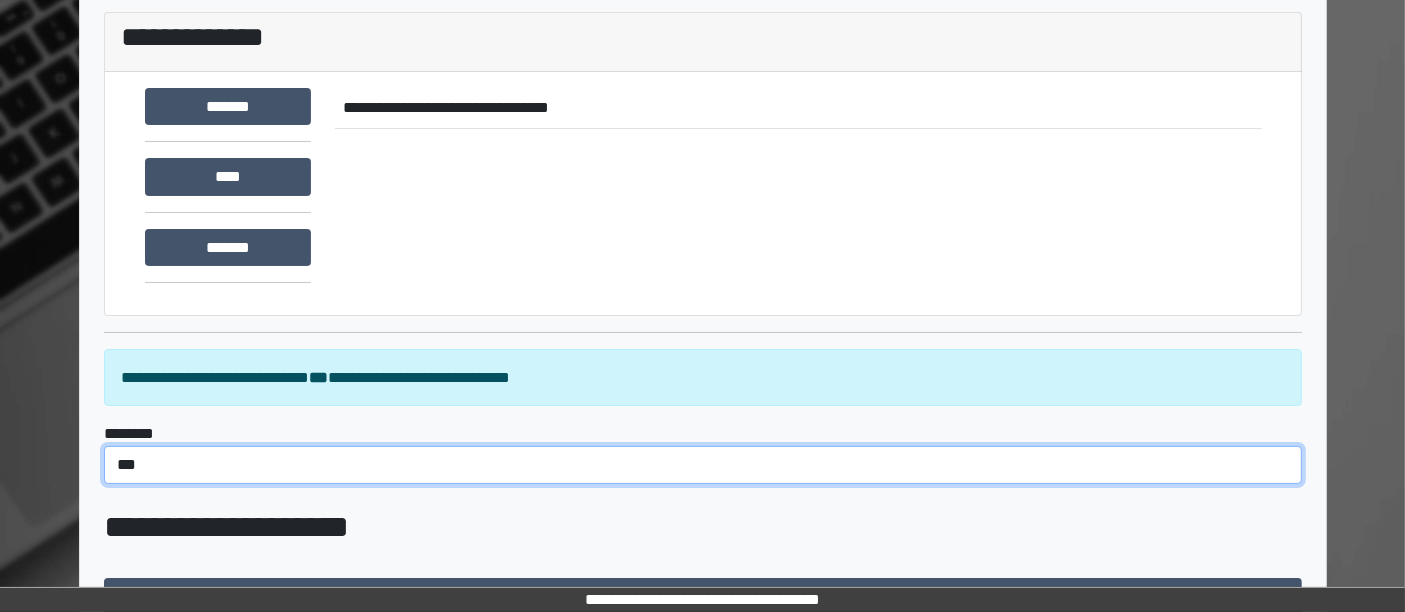 scroll, scrollTop: 0, scrollLeft: 0, axis: both 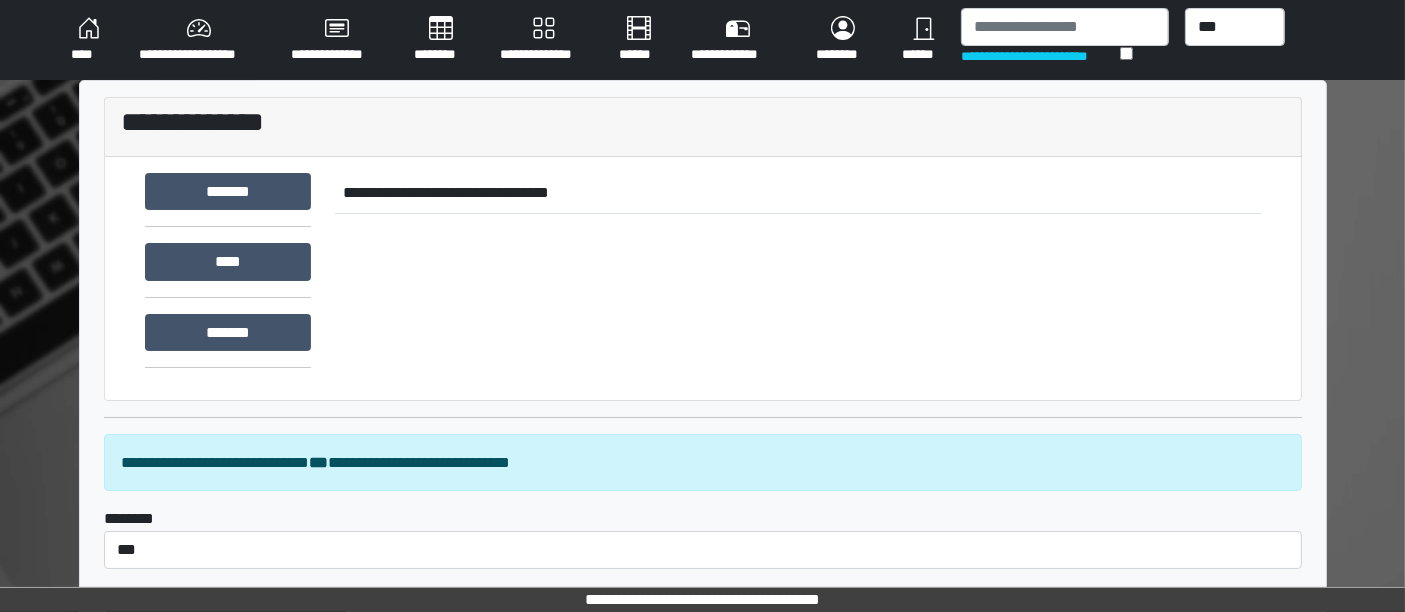 click on "********" at bounding box center (843, 40) 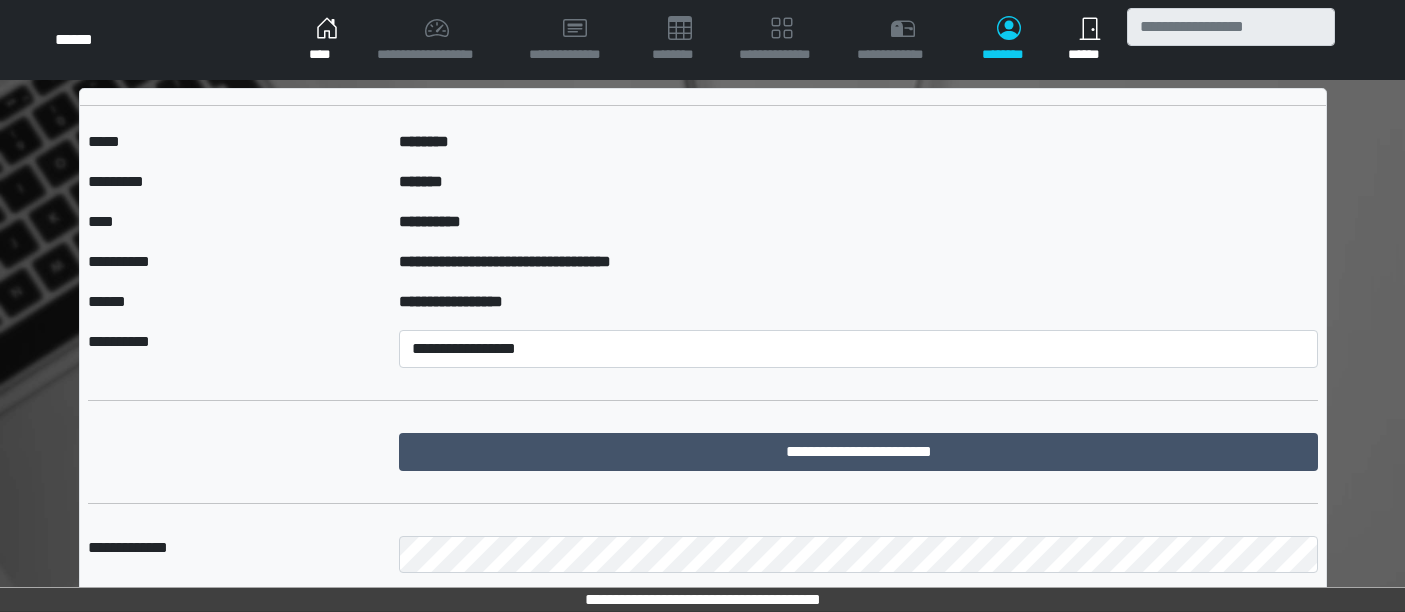 scroll, scrollTop: 0, scrollLeft: 0, axis: both 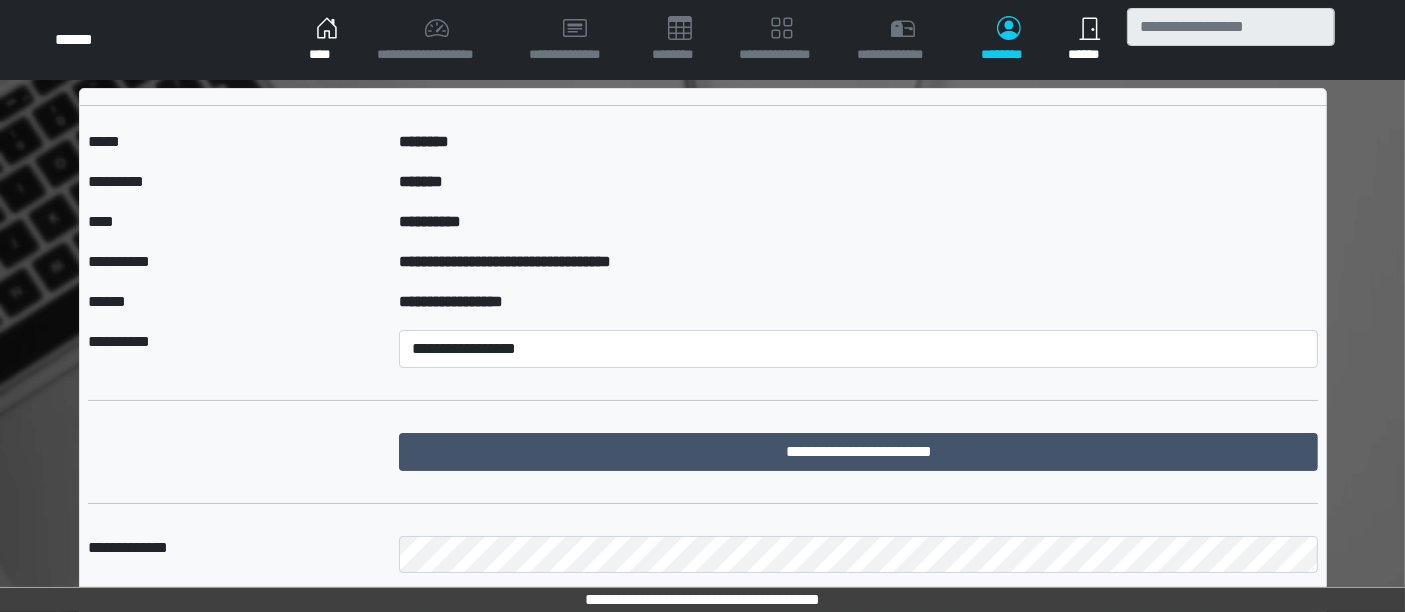 click on "******" at bounding box center (1089, 40) 